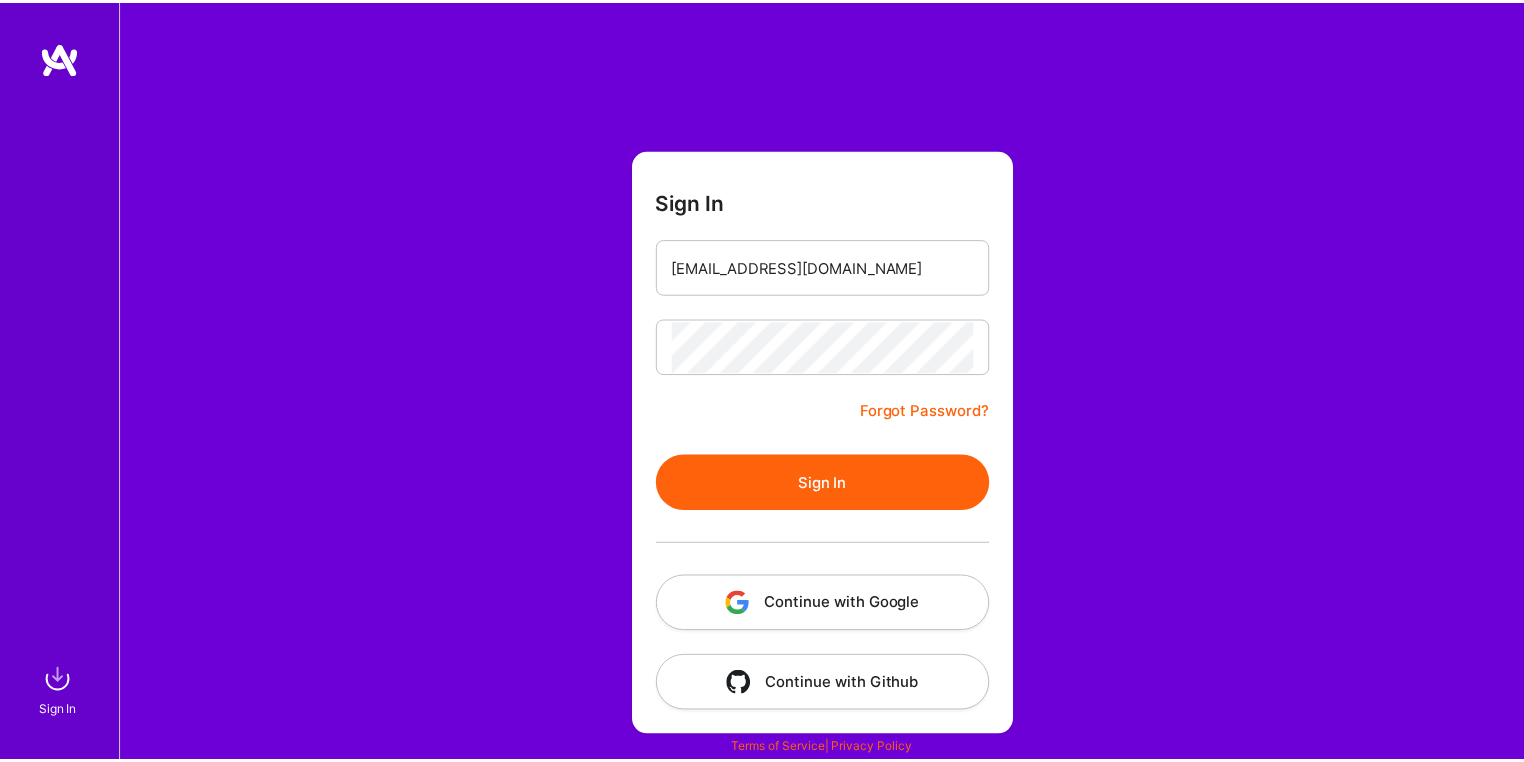 scroll, scrollTop: 0, scrollLeft: 0, axis: both 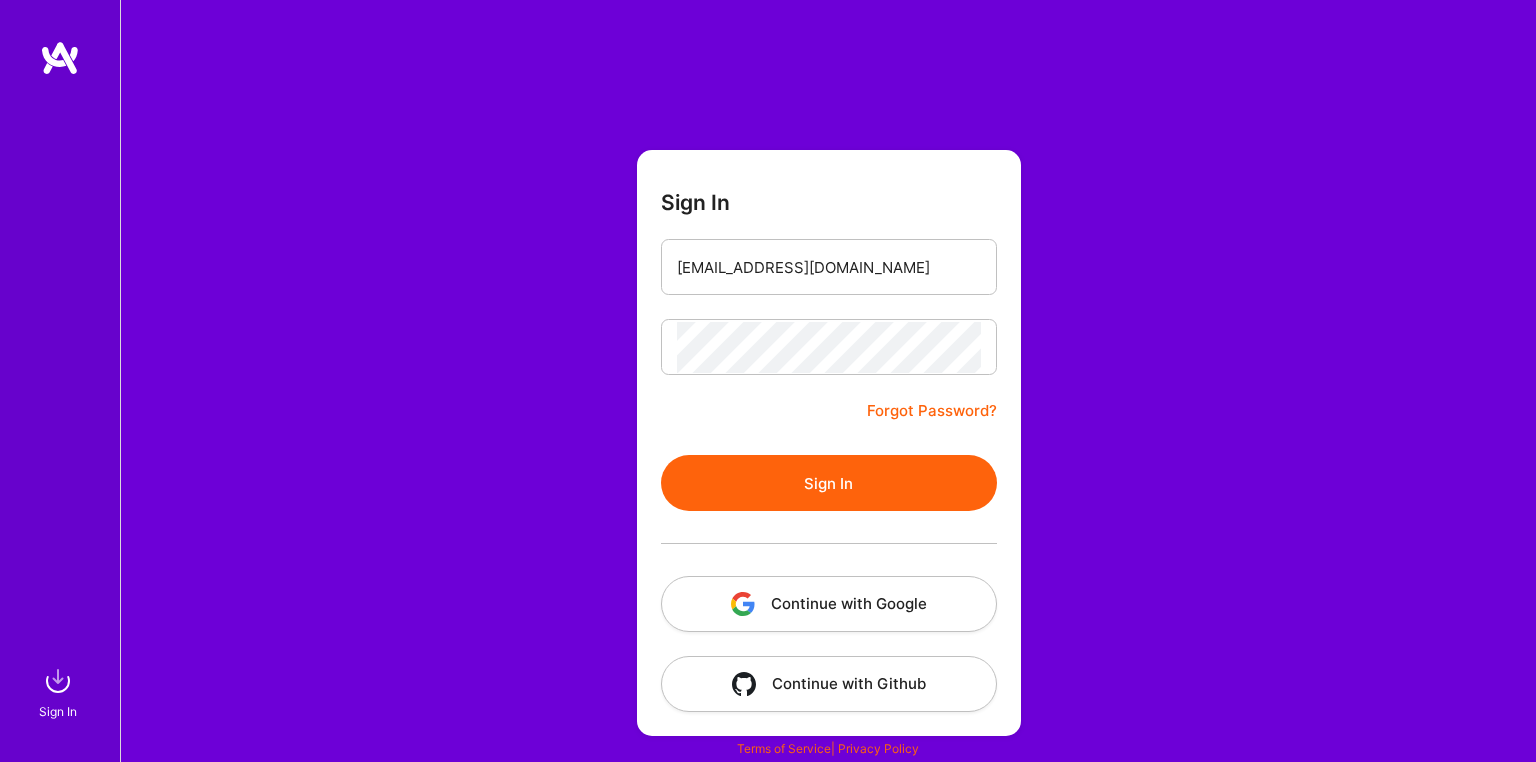click on "Sign In" at bounding box center (829, 483) 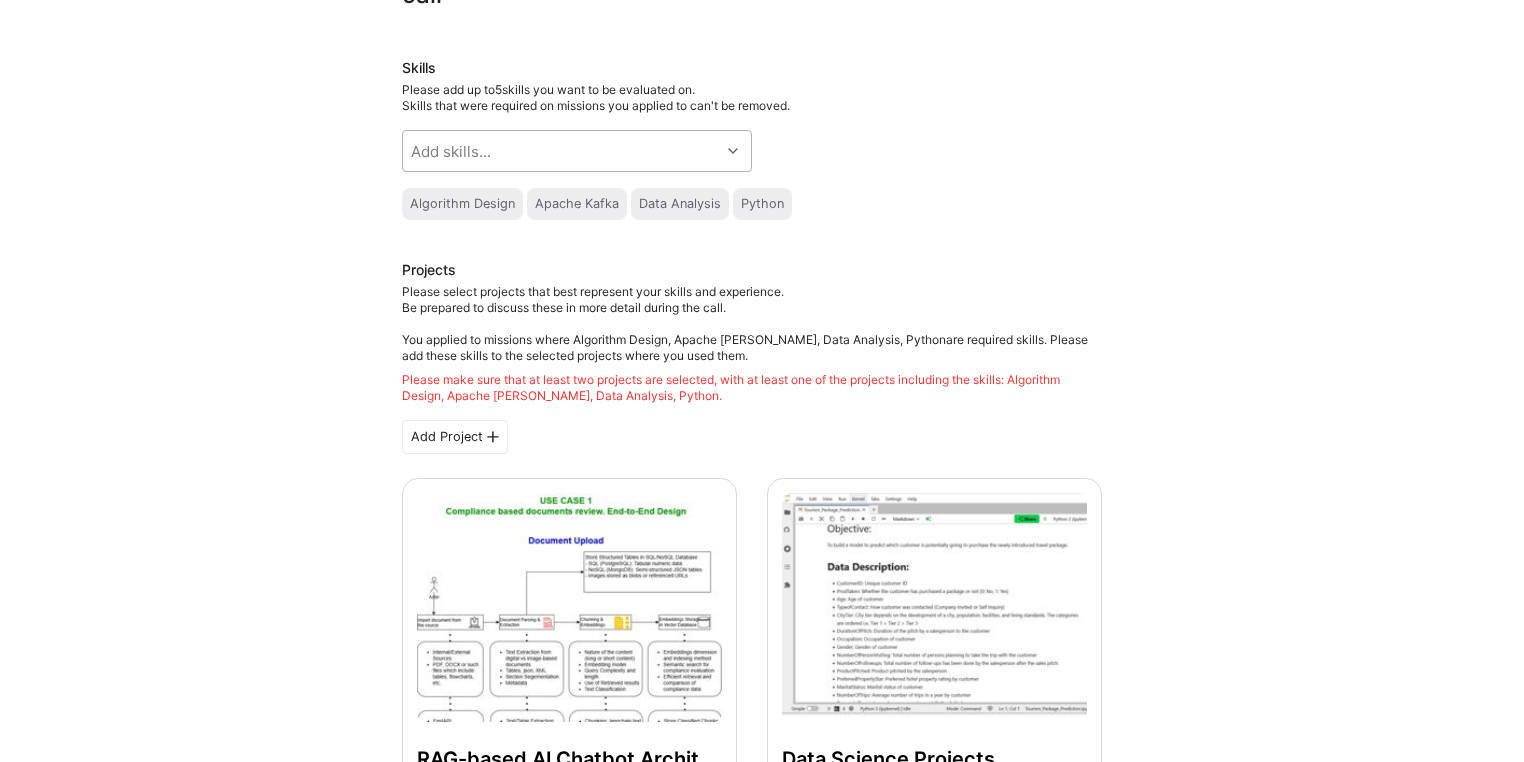 scroll, scrollTop: 0, scrollLeft: 0, axis: both 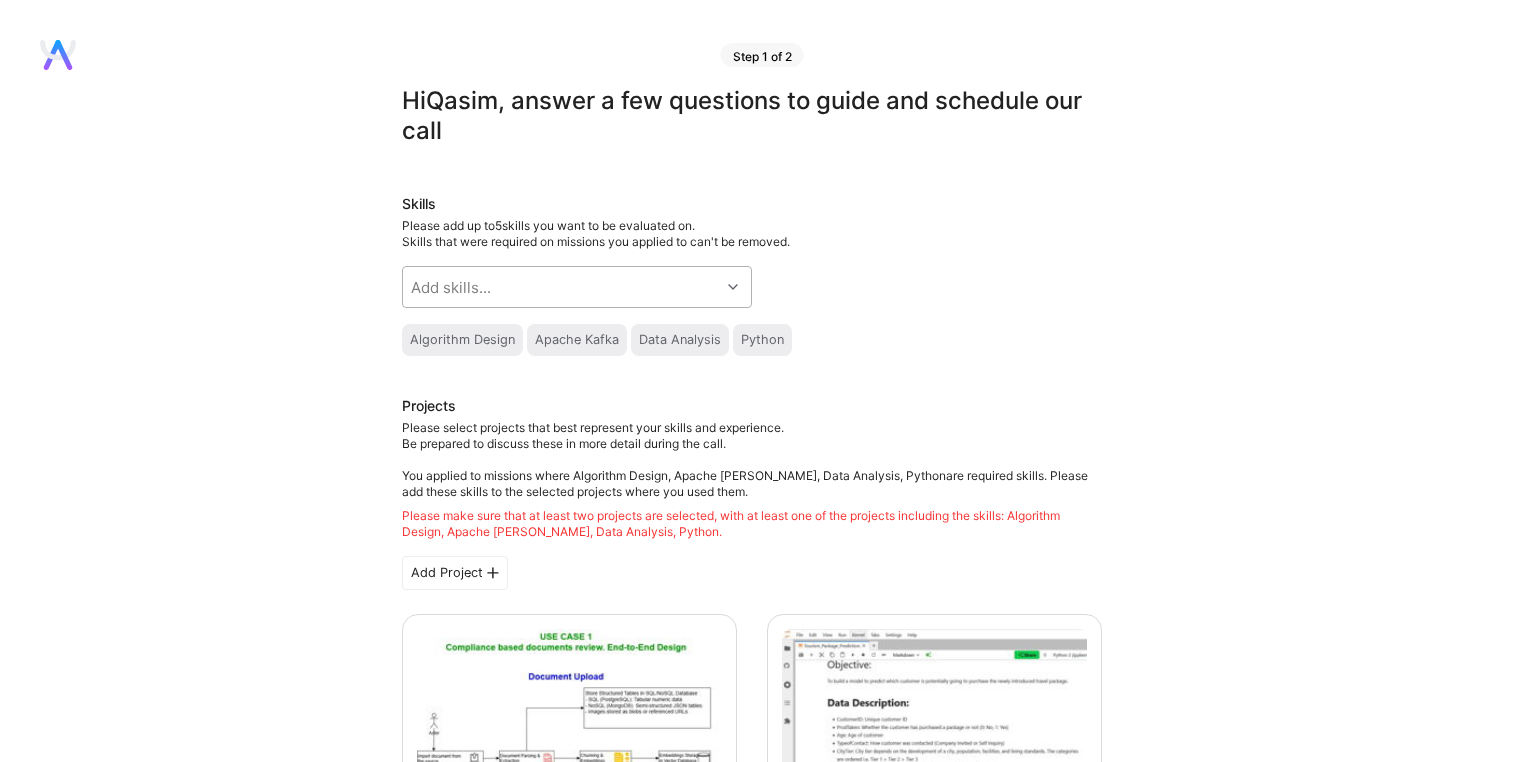click on "Add skills..." at bounding box center (451, 287) 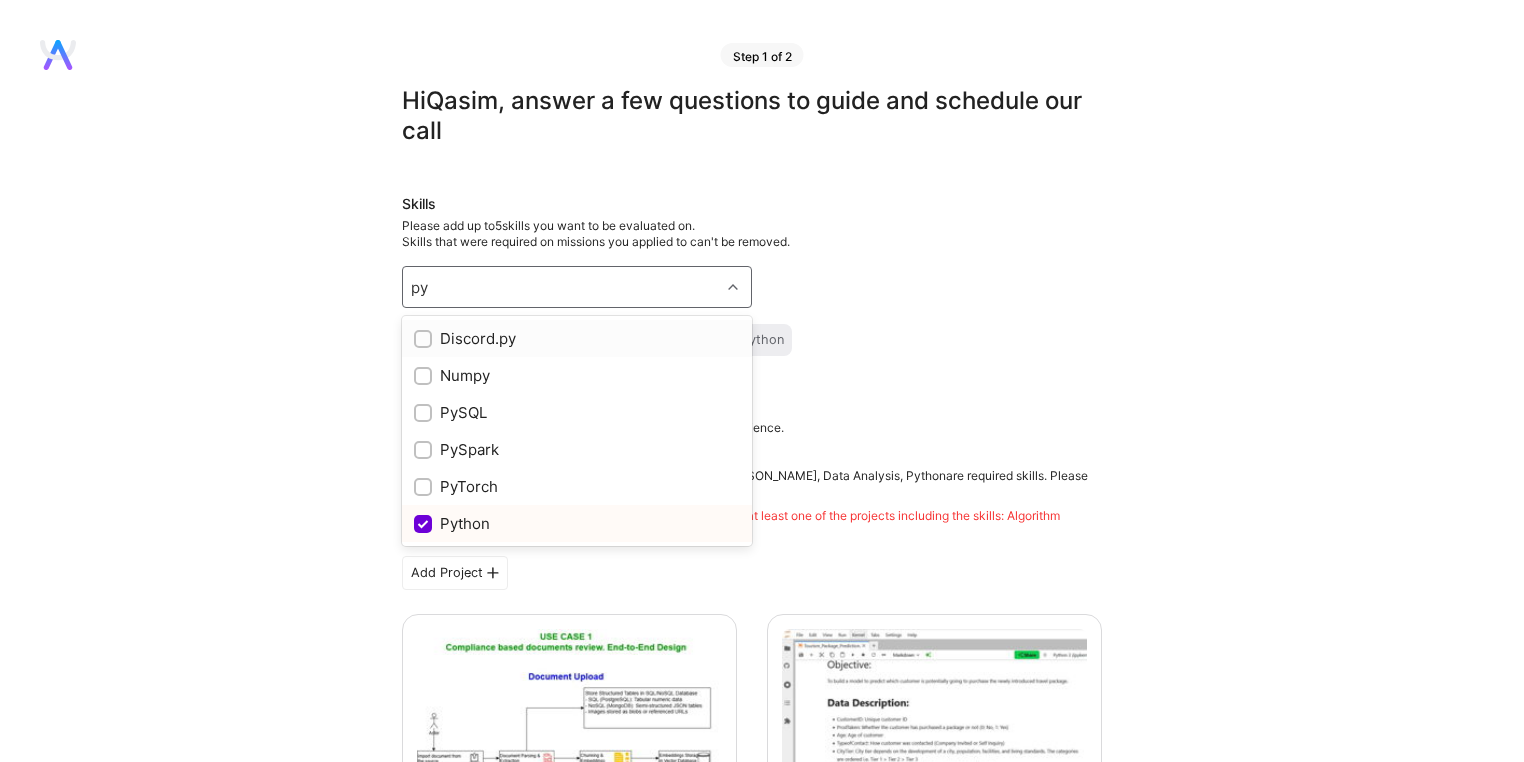 scroll, scrollTop: 0, scrollLeft: 0, axis: both 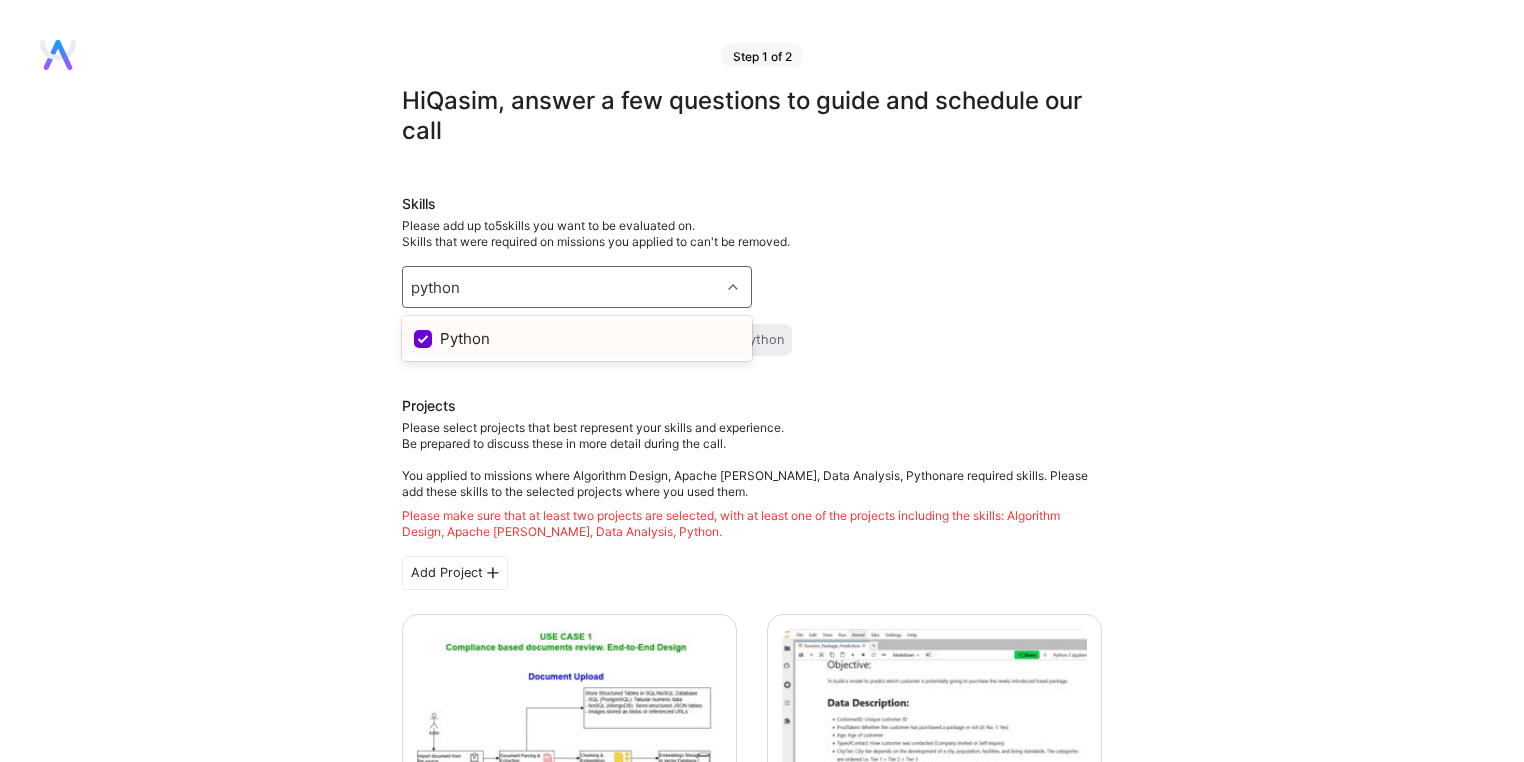 type on "python" 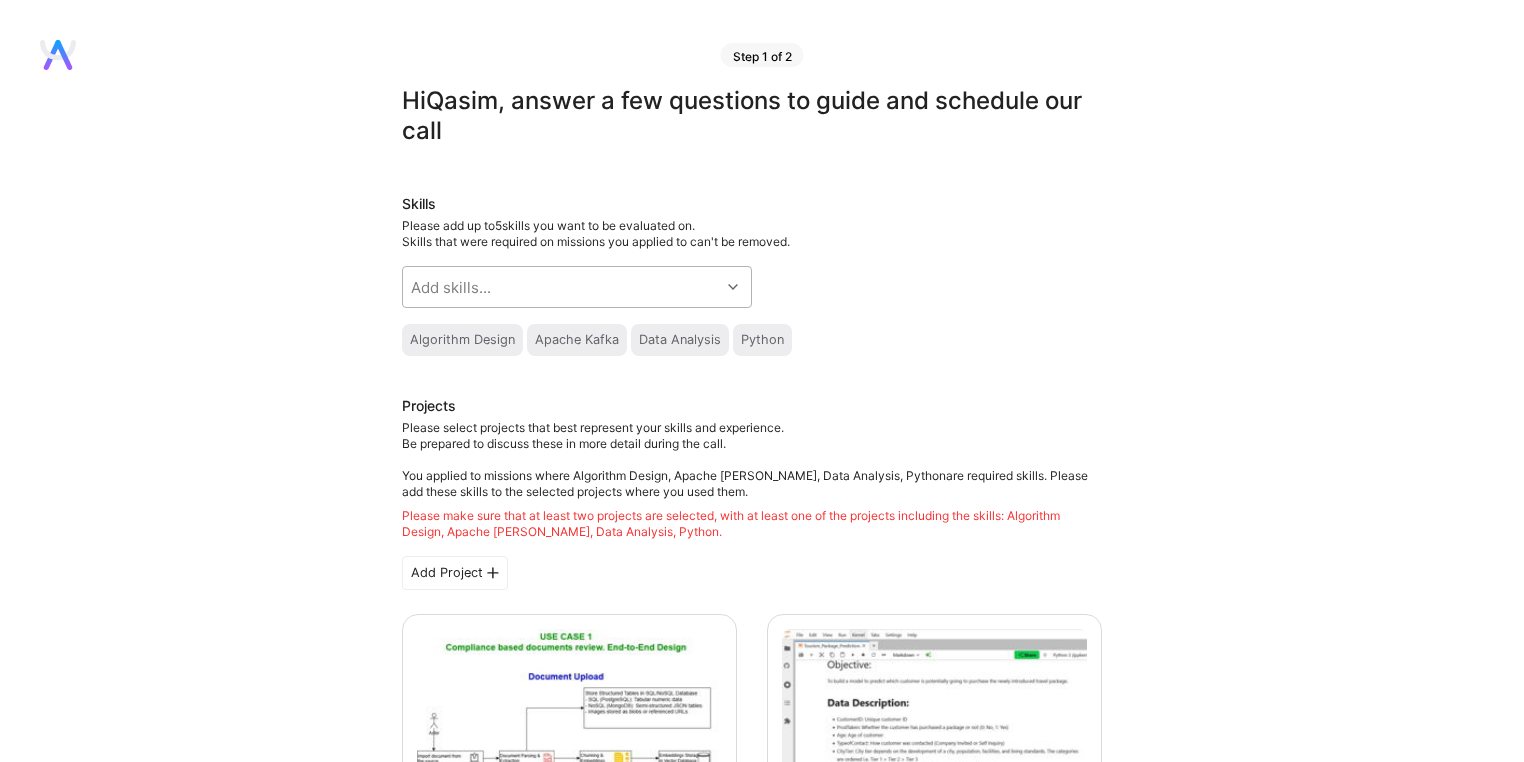 click on "Hi  [PERSON_NAME] , answer a few questions to guide and schedule our call Skills Please add up to  5  skills you want to be evaluated on.  Skills that were required on missions you applied to can't be removed. Add skills... Algorithm Design Apache [PERSON_NAME] Data Analysis Python Projects Please select projects that best represent your skills and experience. Be prepared to discuss these in more detail during the call.   You applied to missions where   Algorithm Design, Apache [PERSON_NAME], Data Analysis, Python  are required skills. Please add these skills to the selected projects where you used them. Please make sure that at least two projects are selected, with at least one of the projects including the skills:   Algorithm Design, Apache [PERSON_NAME], Data Analysis, Python . Add Project RAG-based AI Chatbot Architecture Spyder Science   Arts / Culture, Government & B2G Select Edit Data Science Projects Spyder Science   E-Commerce, Travel Select Edit Housing Pricing Optimization Sample Spyder Science   Select Edit Spyder Science   Edit" at bounding box center (752, 2283) 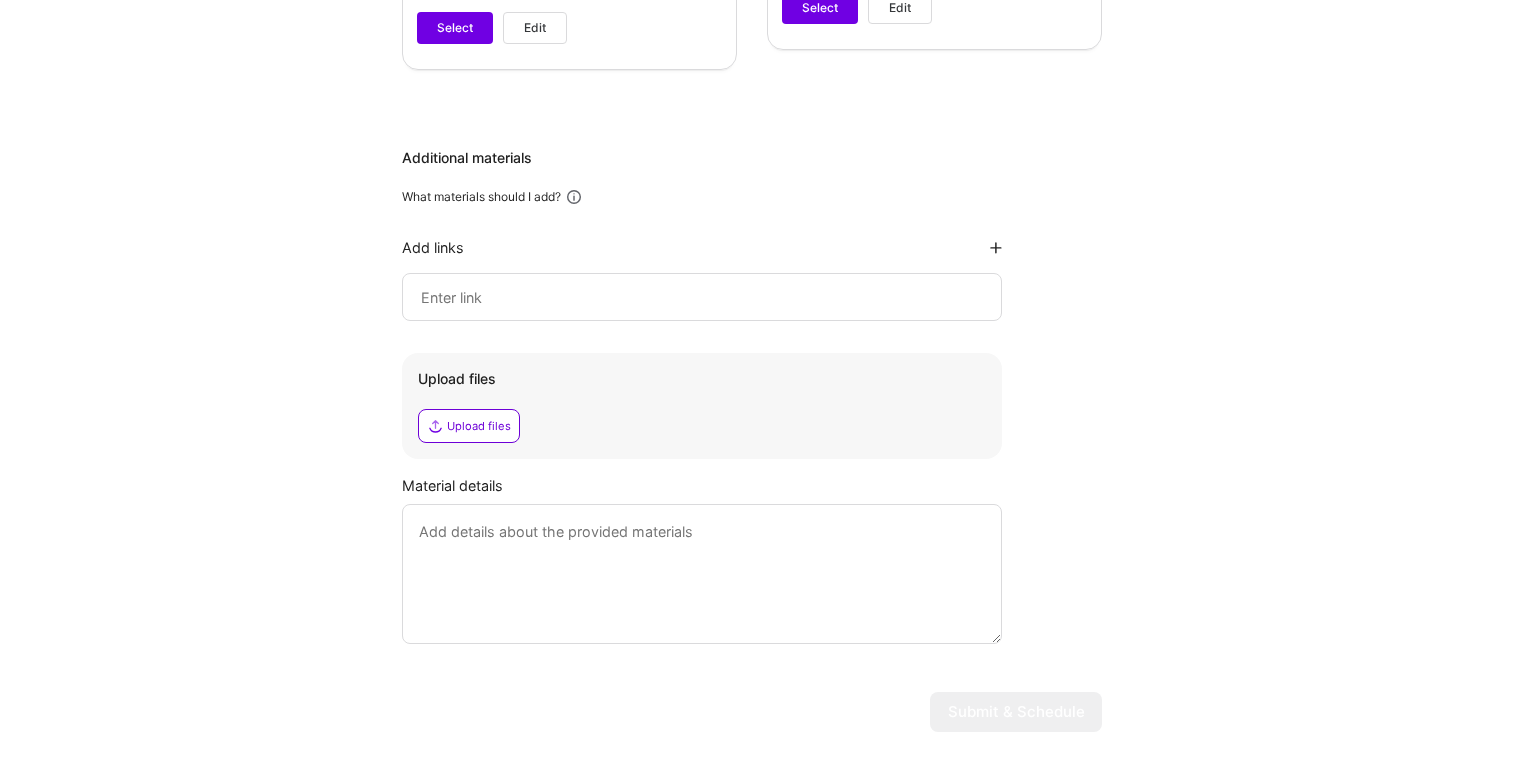 scroll, scrollTop: 3733, scrollLeft: 0, axis: vertical 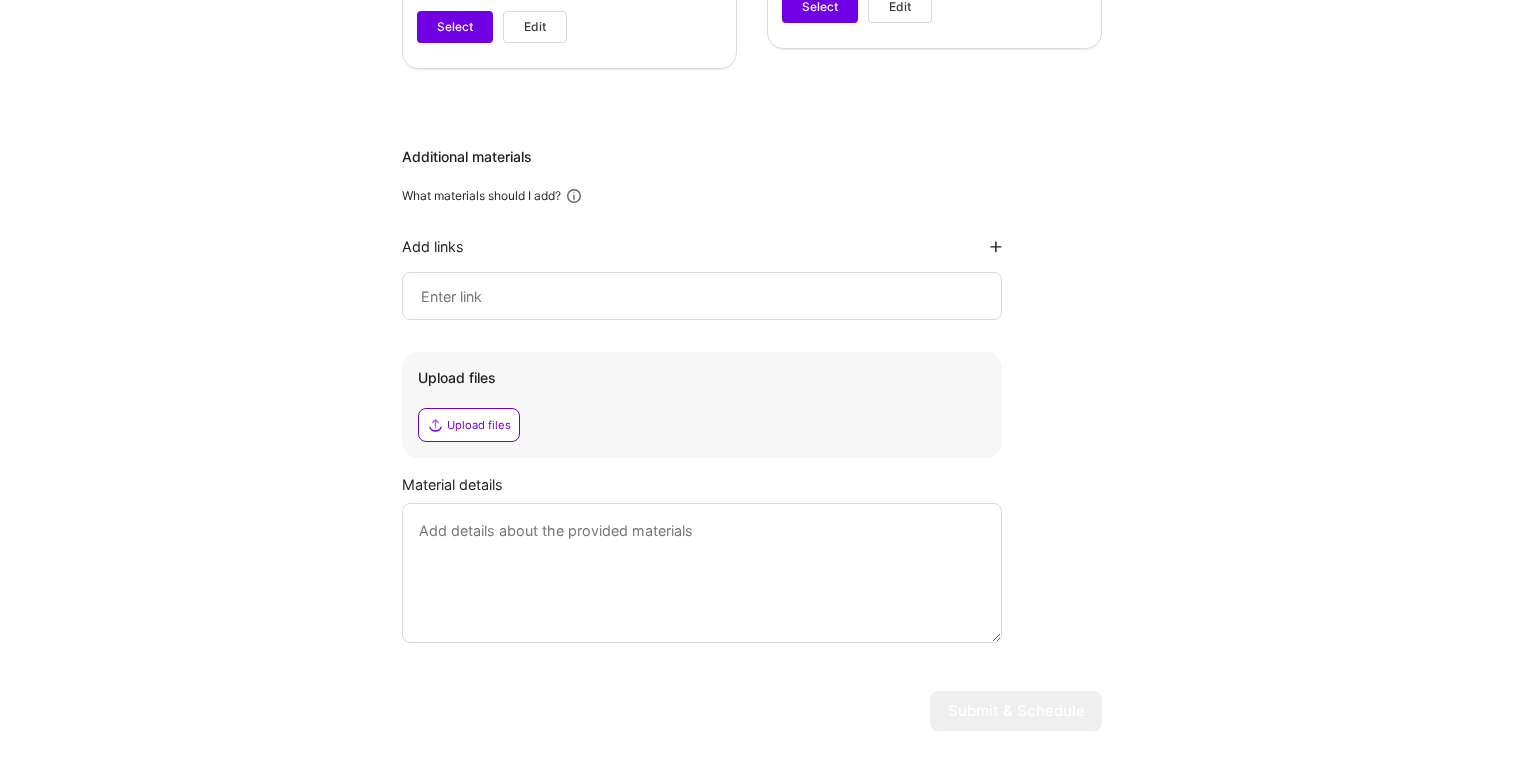 click 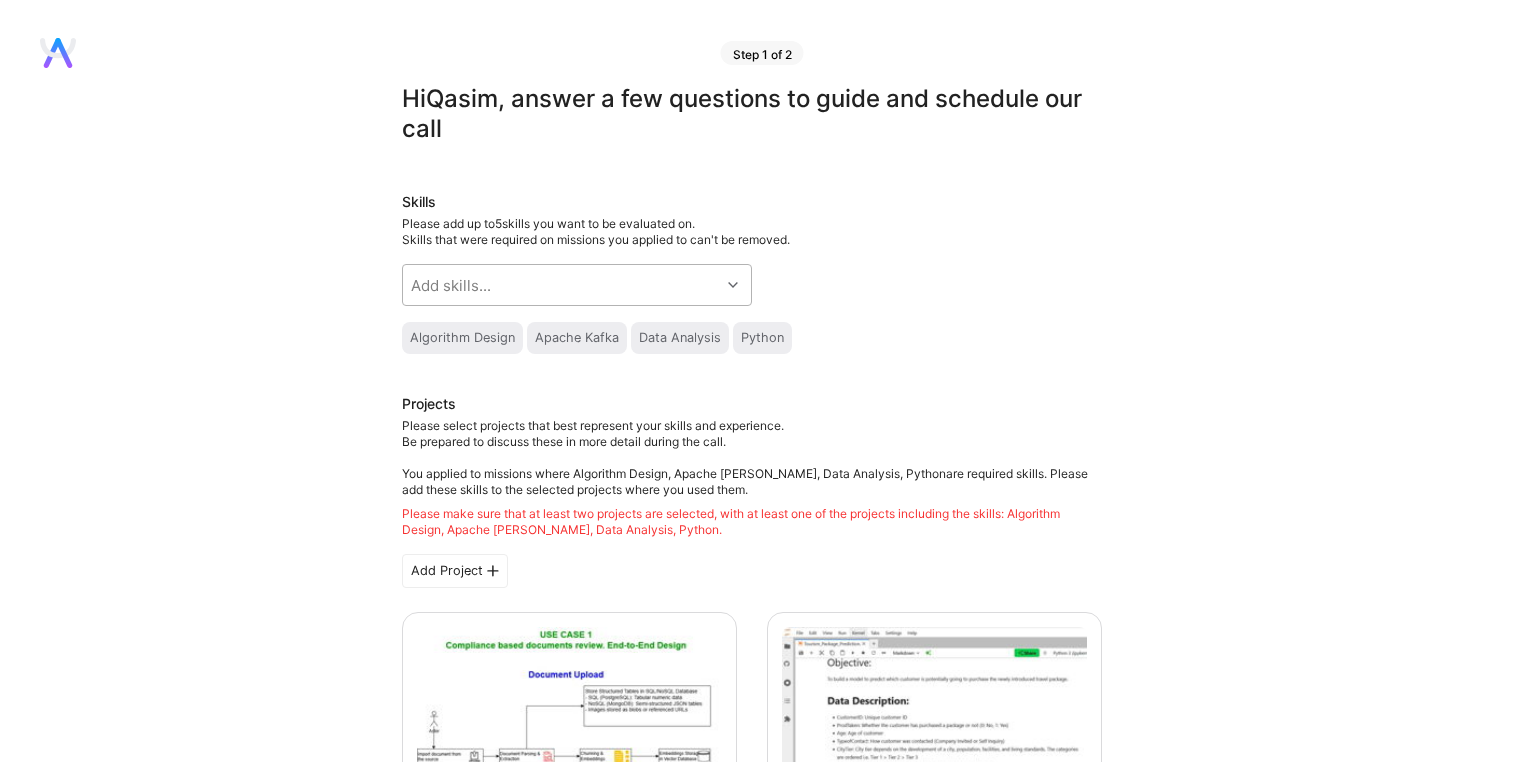 scroll, scrollTop: 0, scrollLeft: 0, axis: both 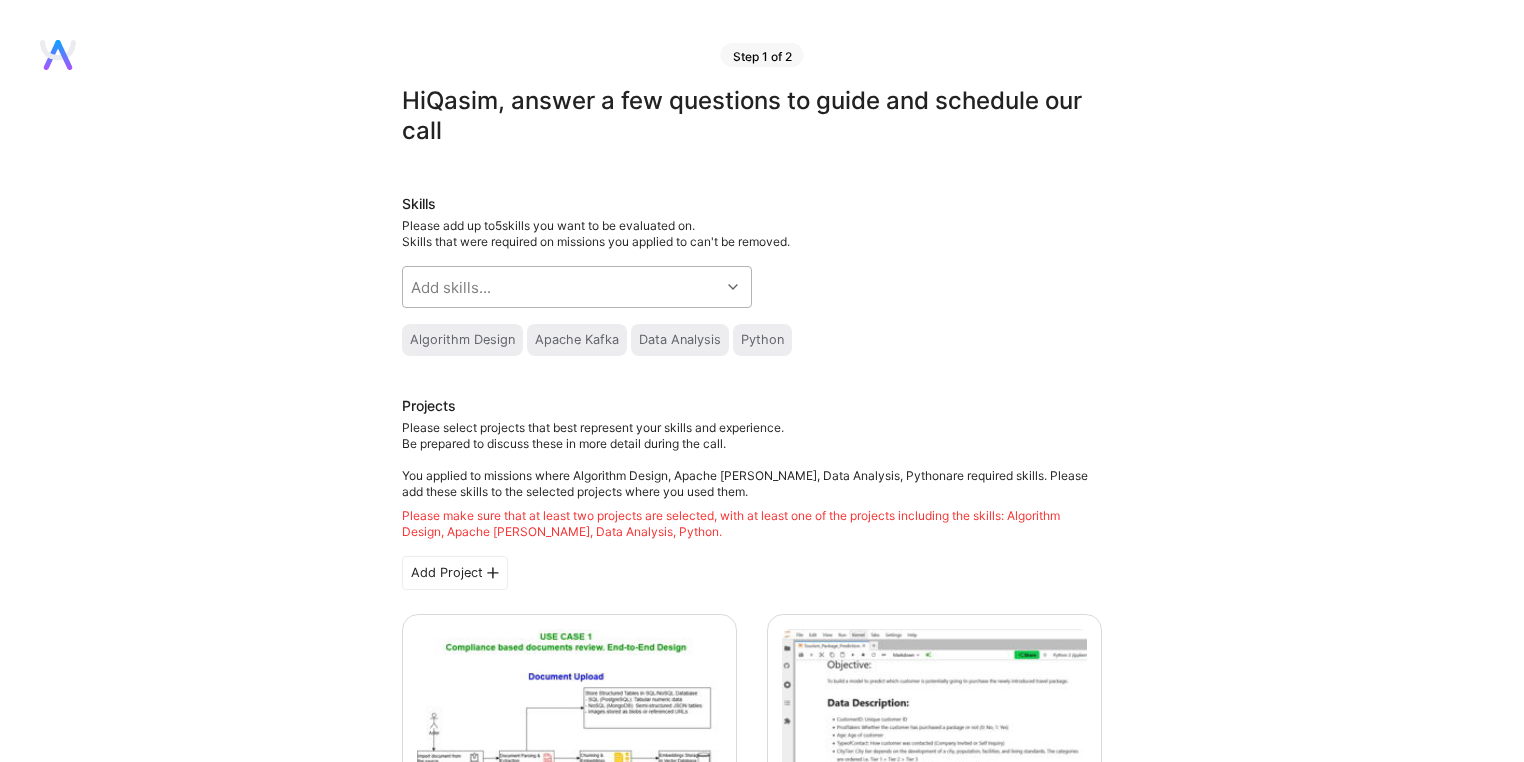 click on "Apache Kafka" at bounding box center (577, 340) 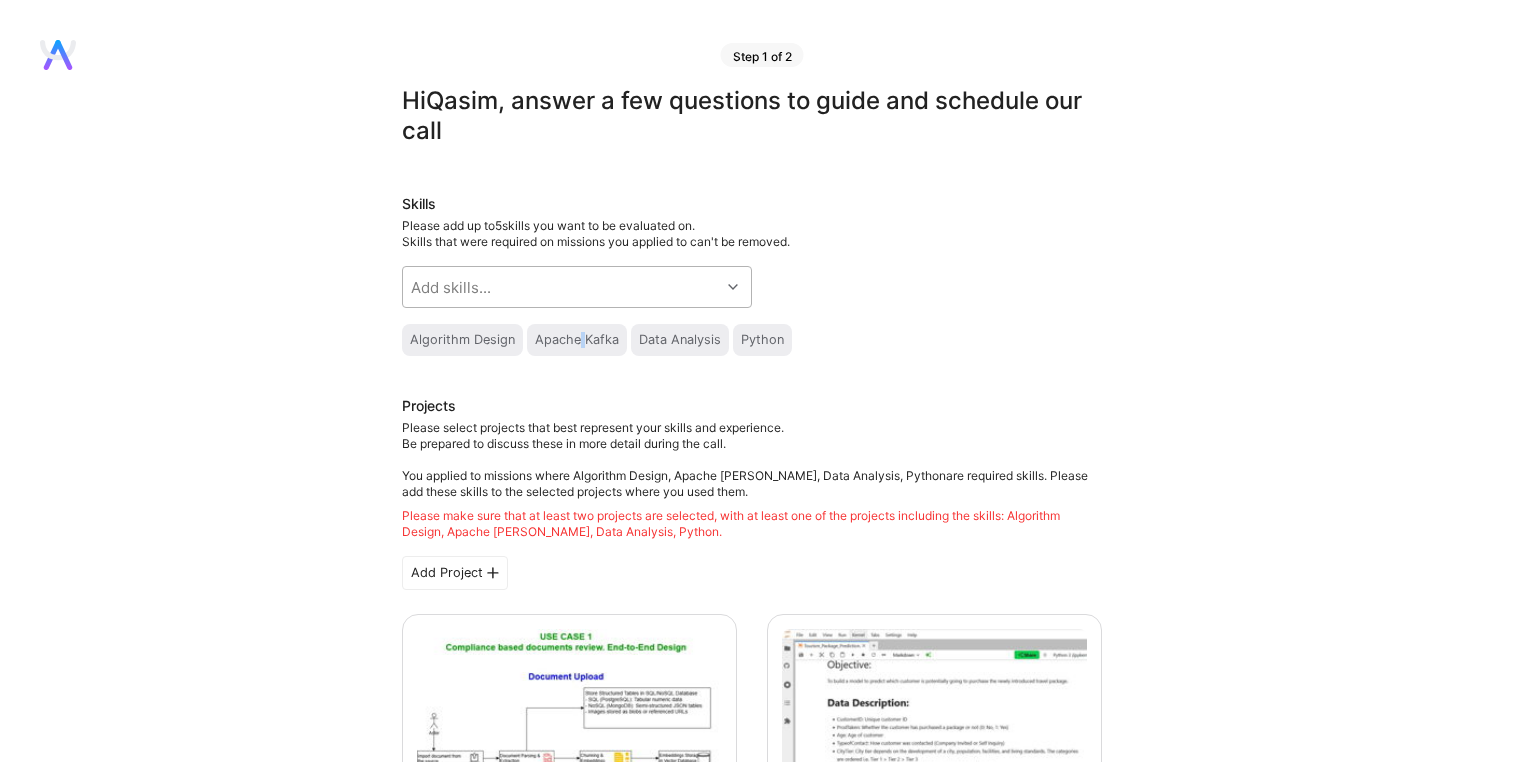 click on "Apache Kafka" at bounding box center [577, 340] 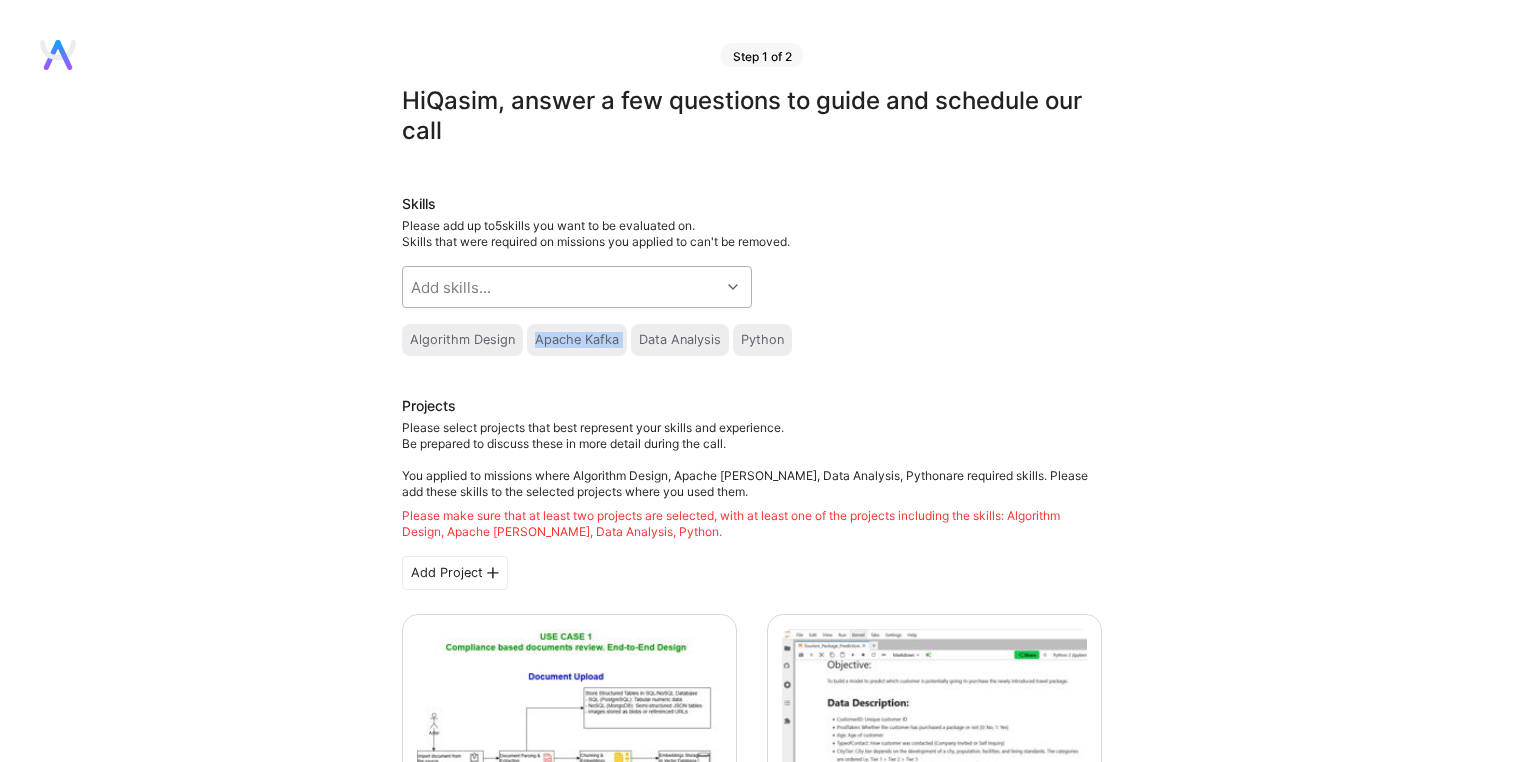 click on "Apache Kafka" at bounding box center (577, 340) 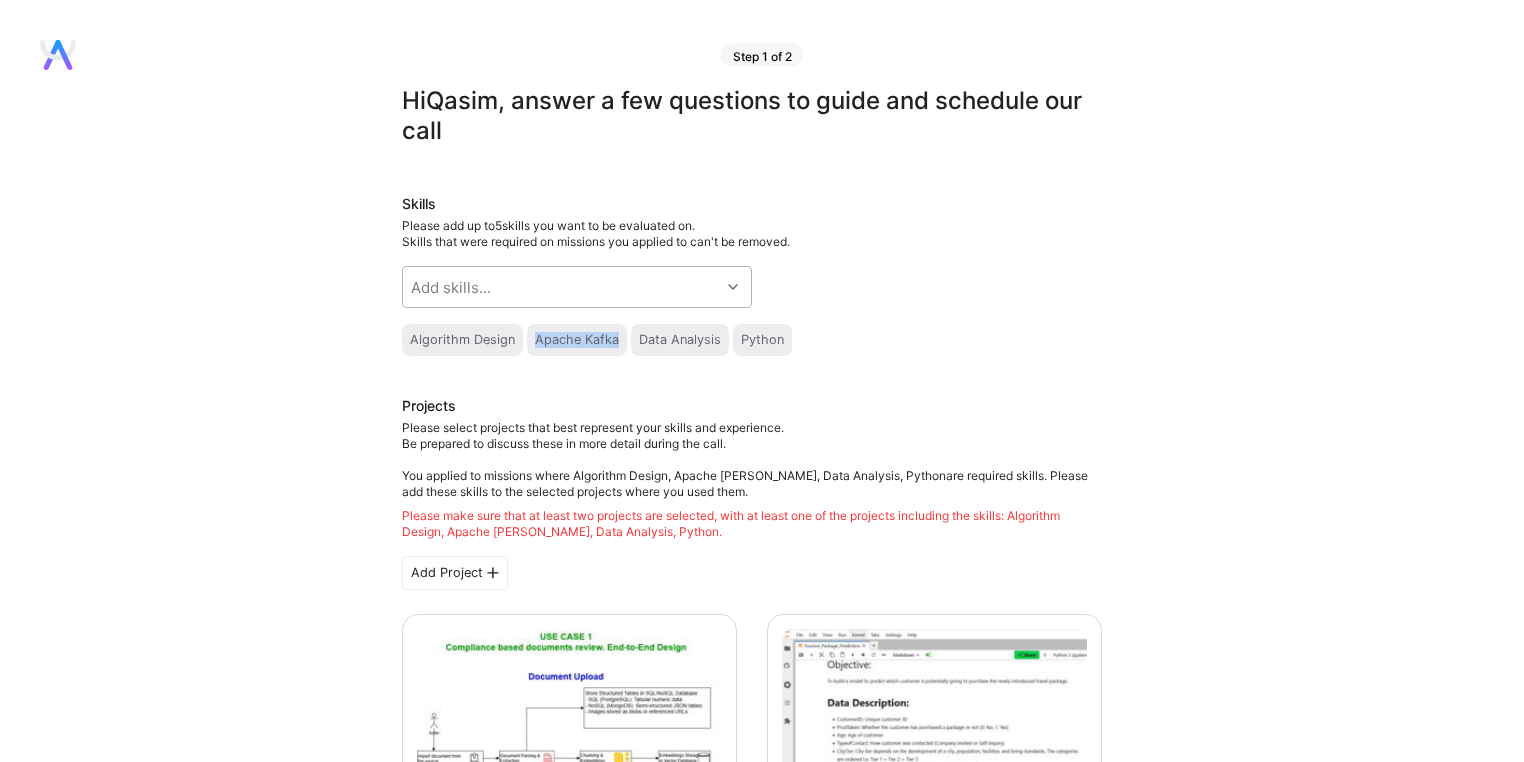 drag, startPoint x: 616, startPoint y: 341, endPoint x: 536, endPoint y: 336, distance: 80.1561 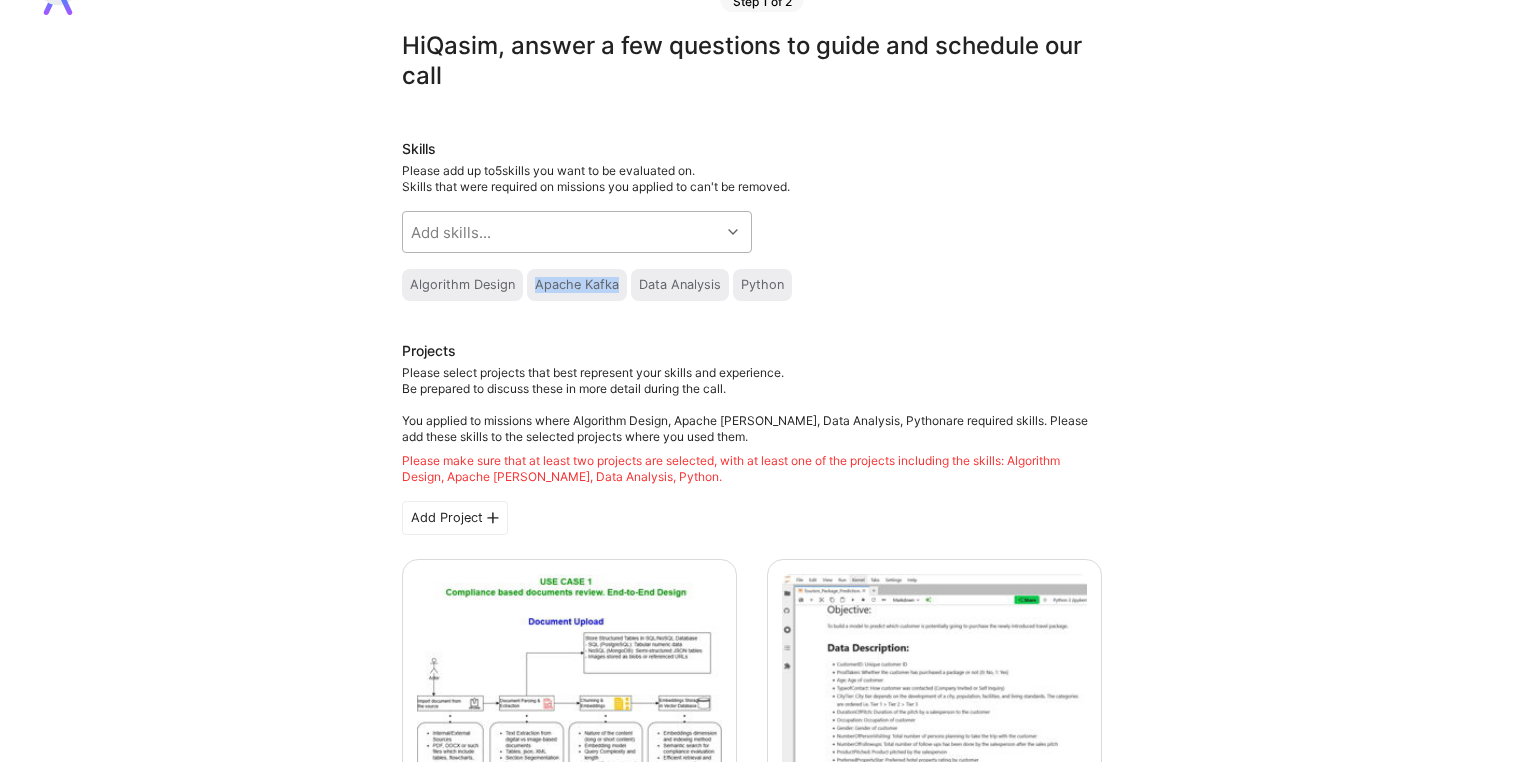 scroll, scrollTop: 53, scrollLeft: 0, axis: vertical 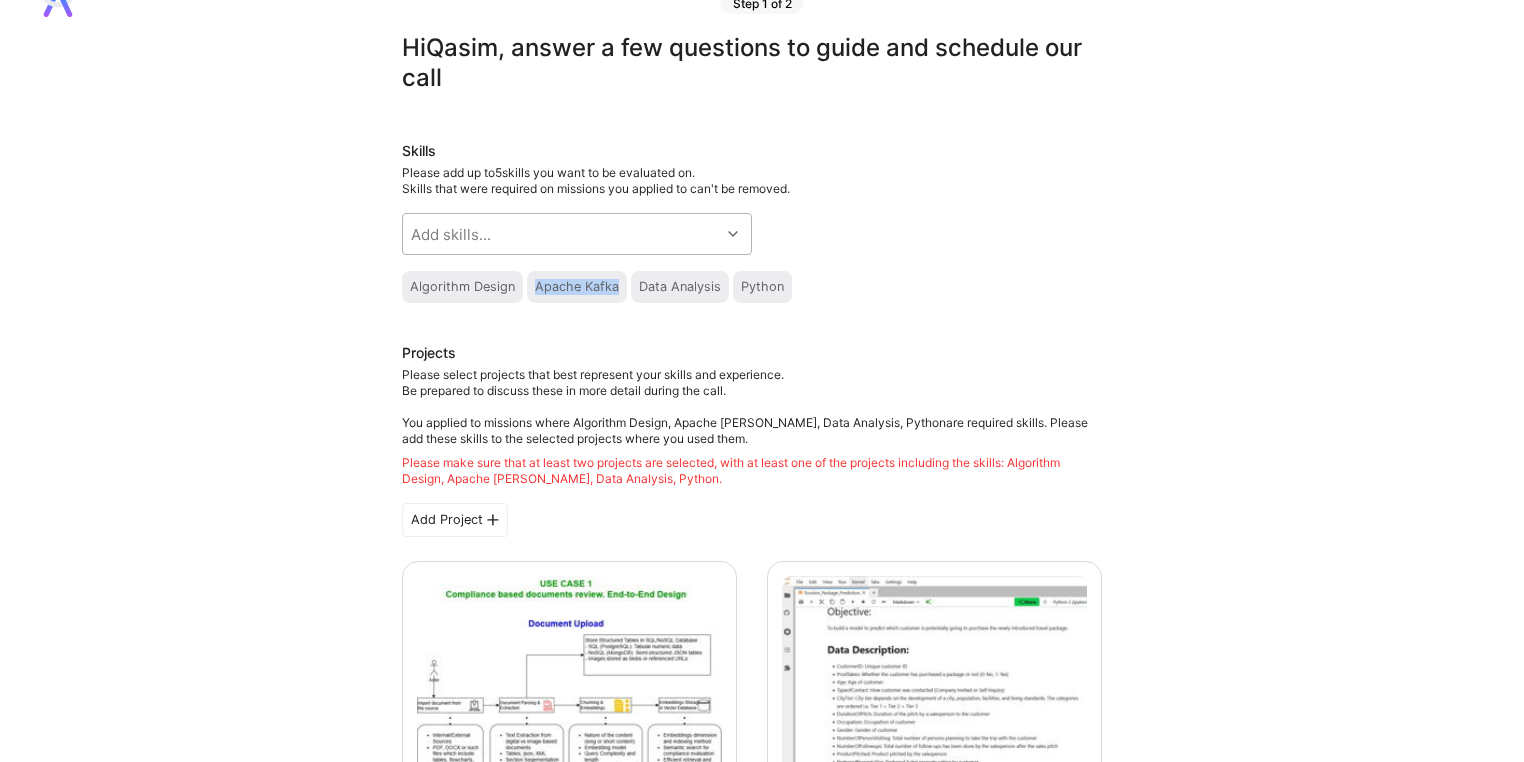 click at bounding box center [735, 234] 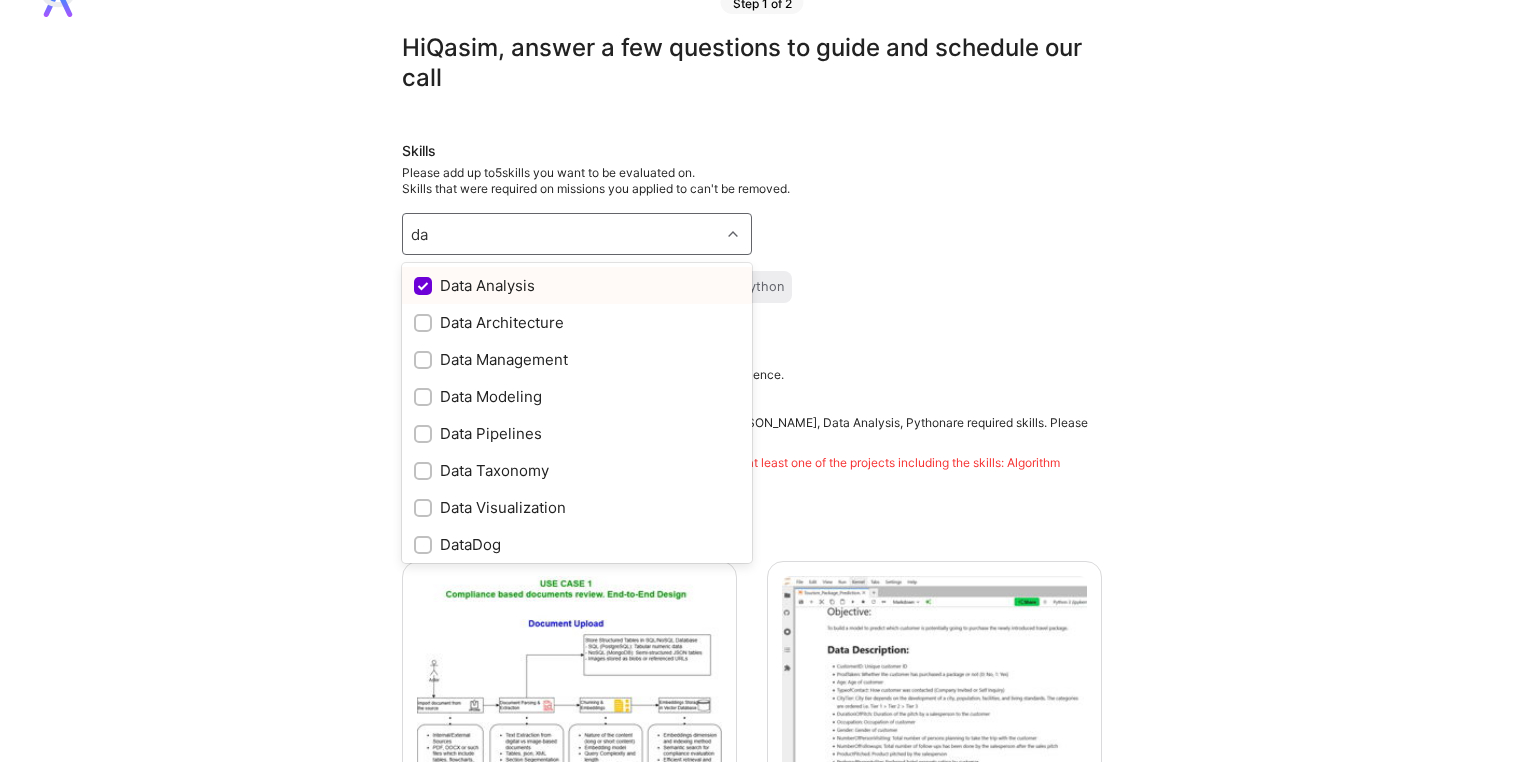 type on "d" 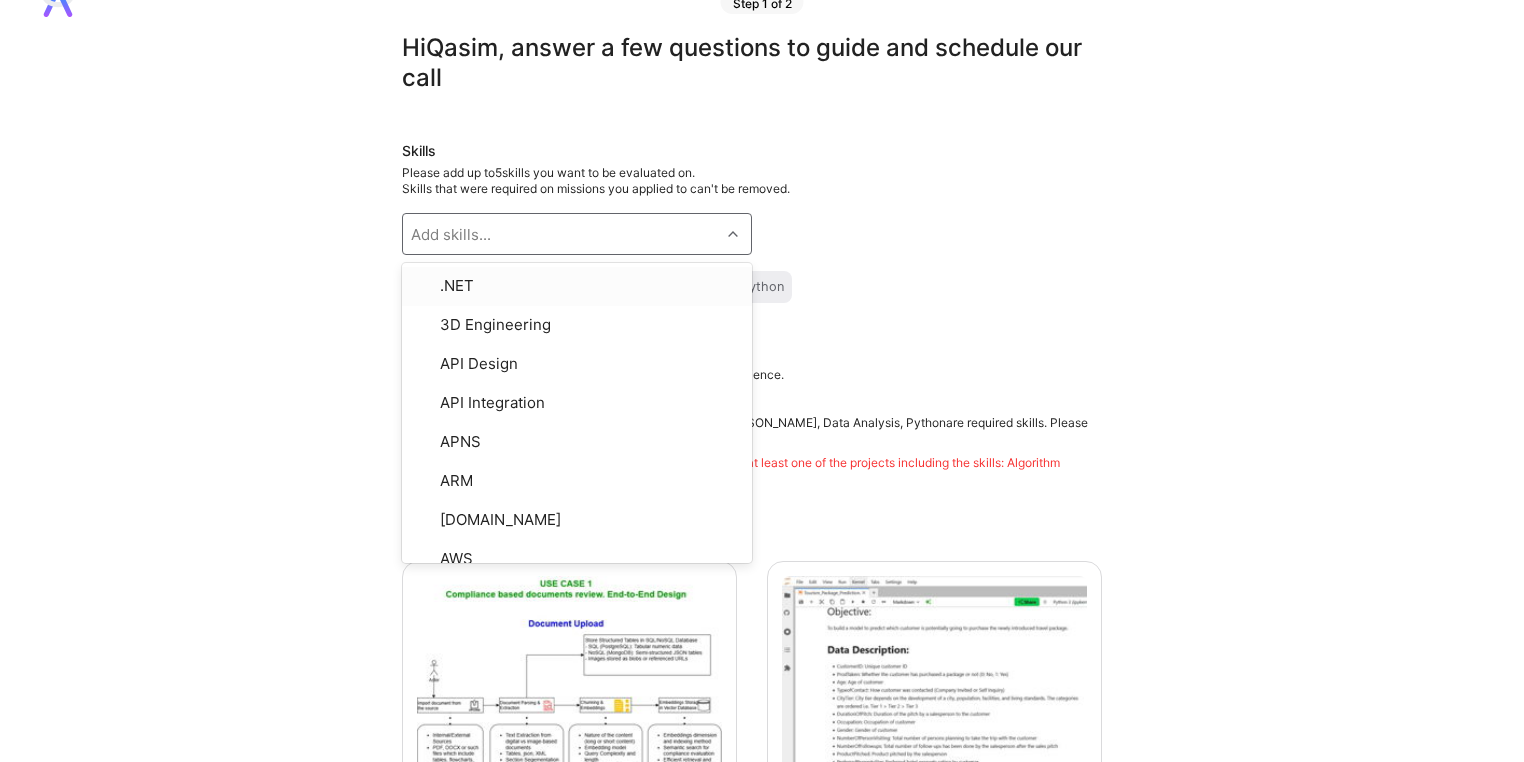 click on "Hi  [PERSON_NAME] , answer a few questions to guide and schedule our call Skills Please add up to  5  skills you want to be evaluated on.  Skills that were required on missions you applied to can't be removed. option Python, deselected. option .NET focused, 1 of 331. 331 results available. Use Up and Down to choose options, press Enter to select the currently focused option, press Escape to exit the menu, press Tab to select the option and exit the menu. Add skills... .NET 3D Engineering API Design API Integration APNS ARM [DOMAIN_NAME] AWS AWS Aurora AWS BETA AWS CDK AWS CloudFormation AWS Lambda AWS Neptune AWS RDS Ada Adobe Experience Manager Agile Agora Airflow Airtable Algorithm Design Amazon Athena Amplitude Analytics Android Angular Angular.js Ansible Apache [PERSON_NAME] Apex (Salesforce) Apollo App Clip (iOS) ArangoDB Artifactory Artificial Intelligence (AI) Assembly [DOMAIN_NAME] [PERSON_NAME] Authentication Automated Testing Azure BLE (Bluetooth) Babylon.js Backbone.js BigQuery Blockchain / Crypto Bloomreach Bootstrap JS Boto3 C" at bounding box center [752, 2230] 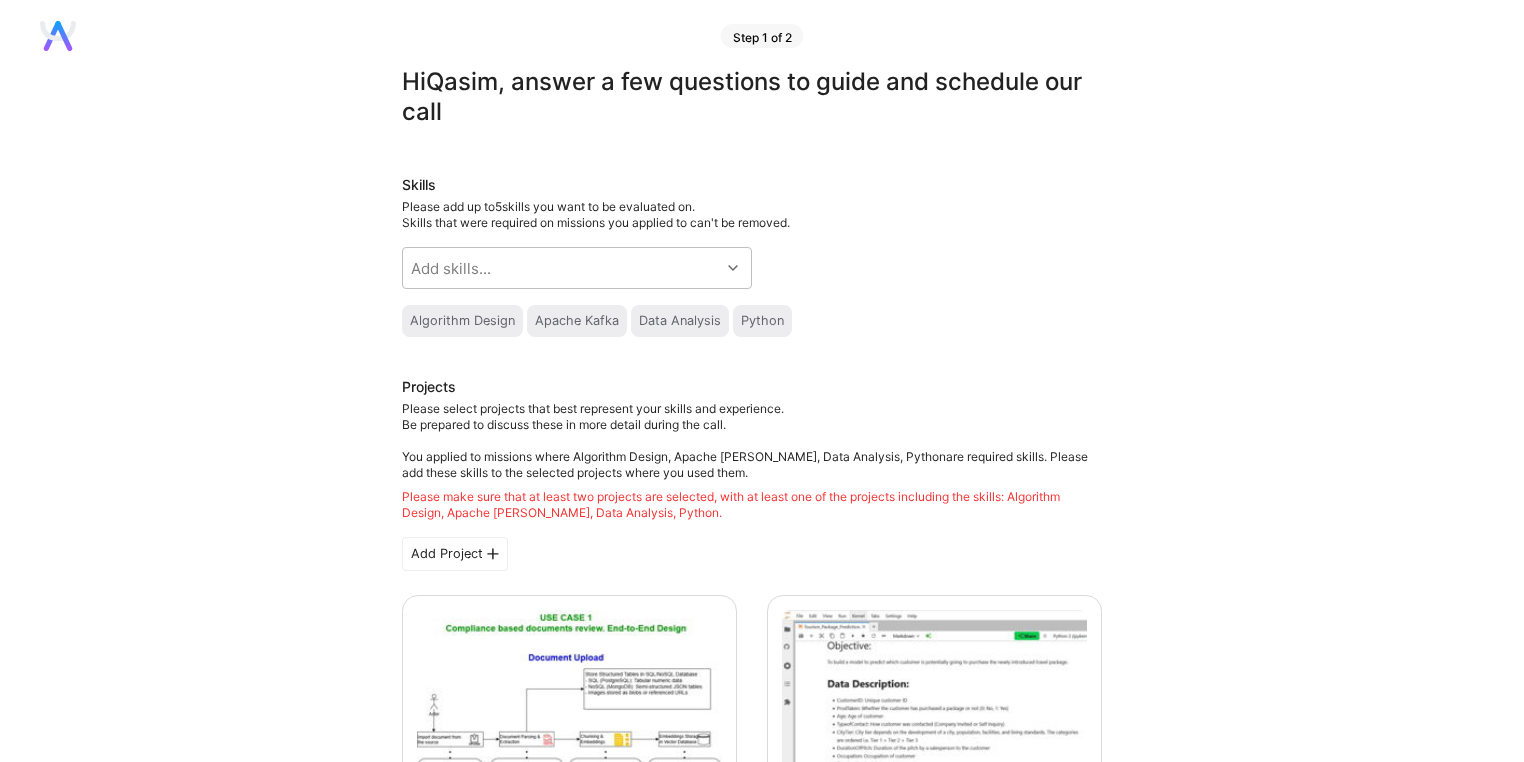 scroll, scrollTop: 0, scrollLeft: 0, axis: both 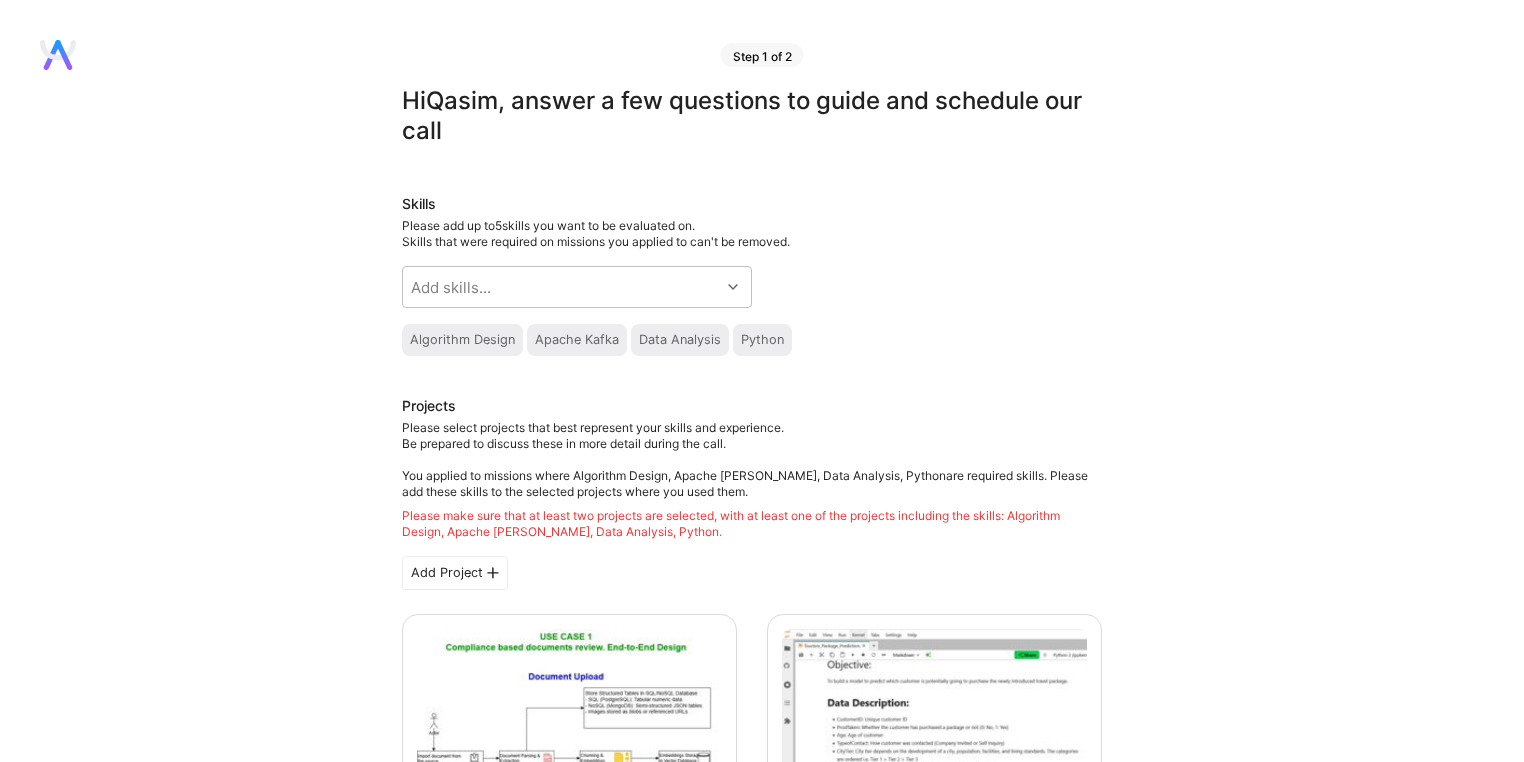 click on "Skills Please add up to  5  skills you want to be evaluated on.  Skills that were required on missions you applied to can't be removed. Add skills... Algorithm Design Apache [PERSON_NAME] Data Analysis Python" at bounding box center (752, 275) 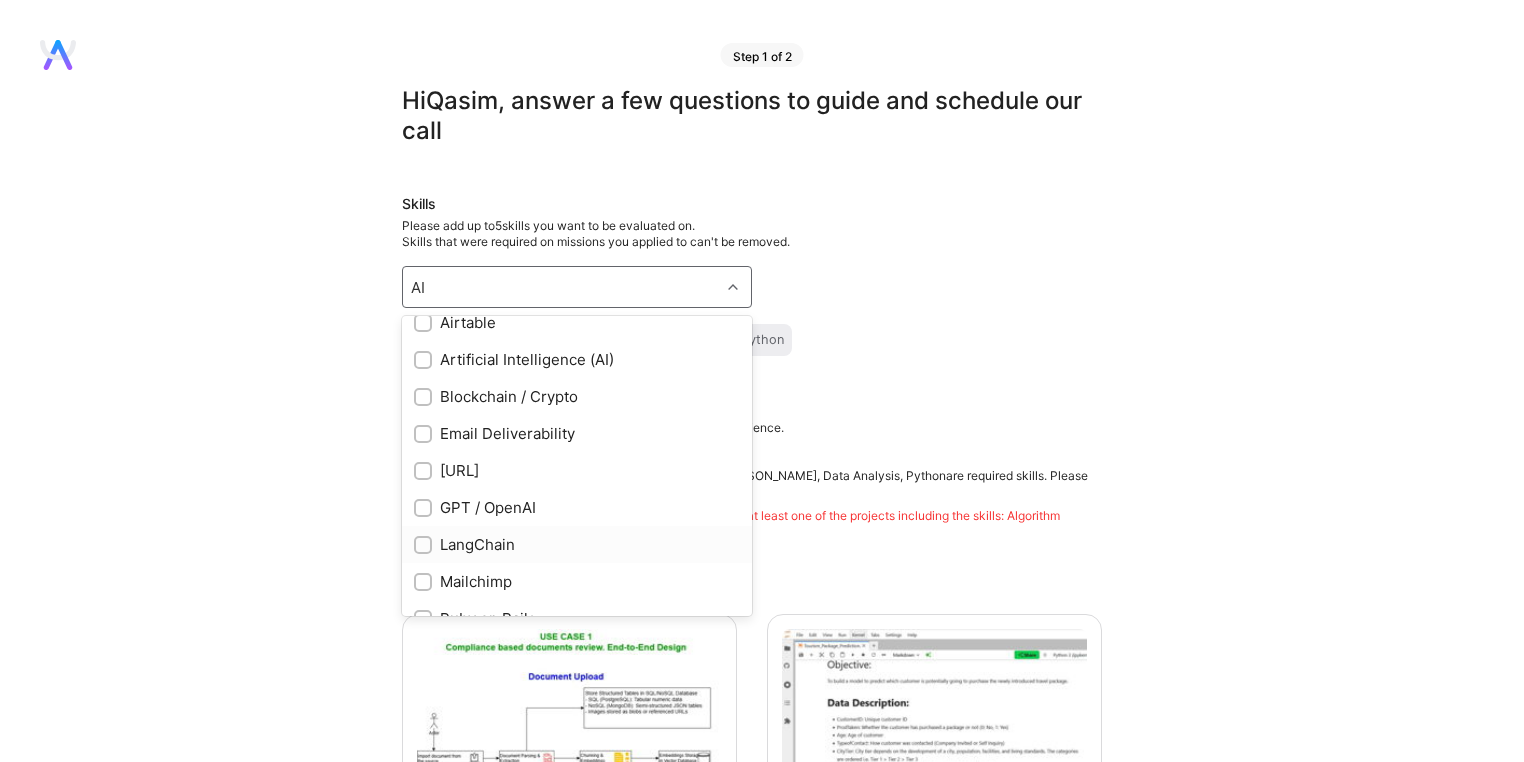 scroll, scrollTop: 106, scrollLeft: 0, axis: vertical 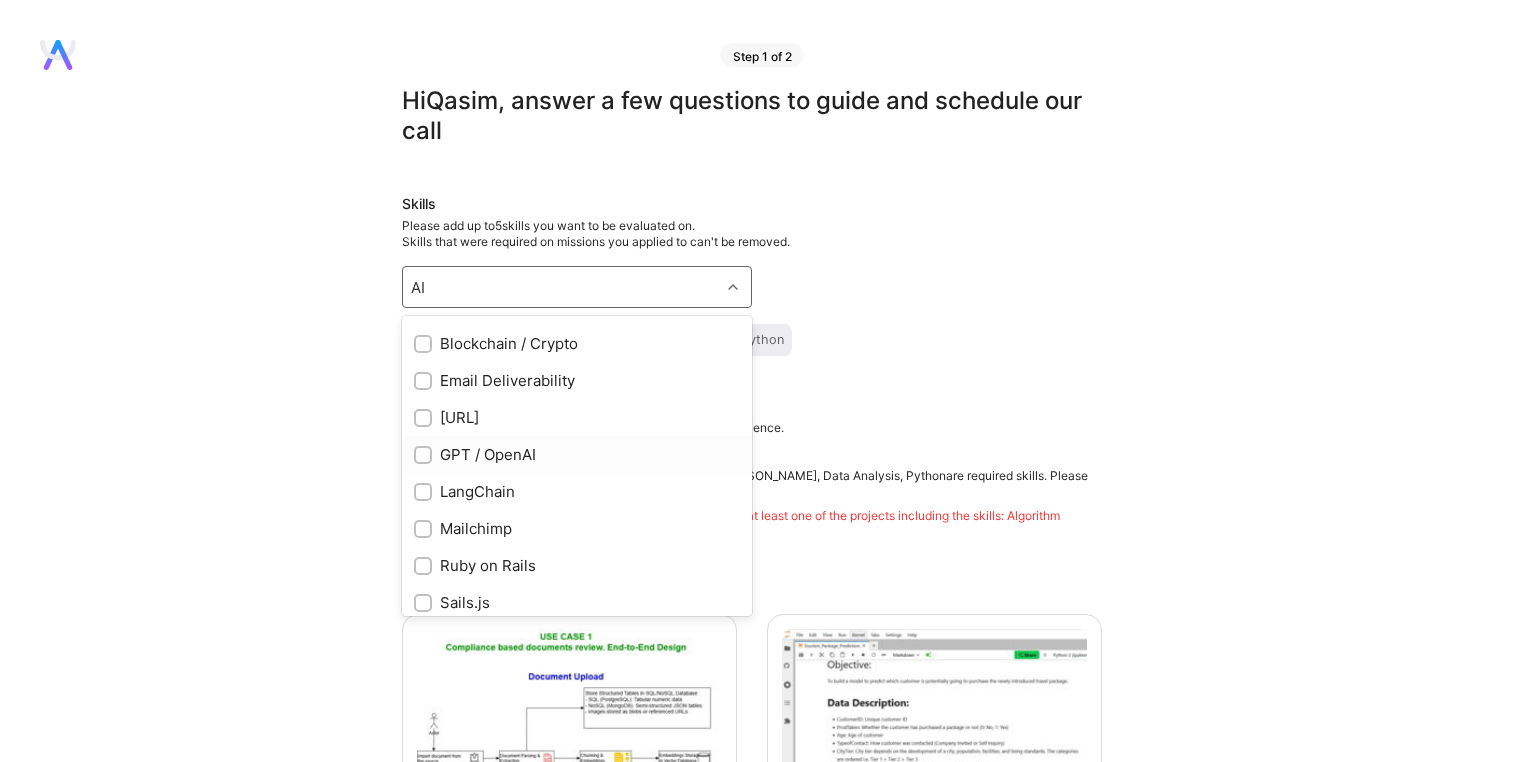 type on "A" 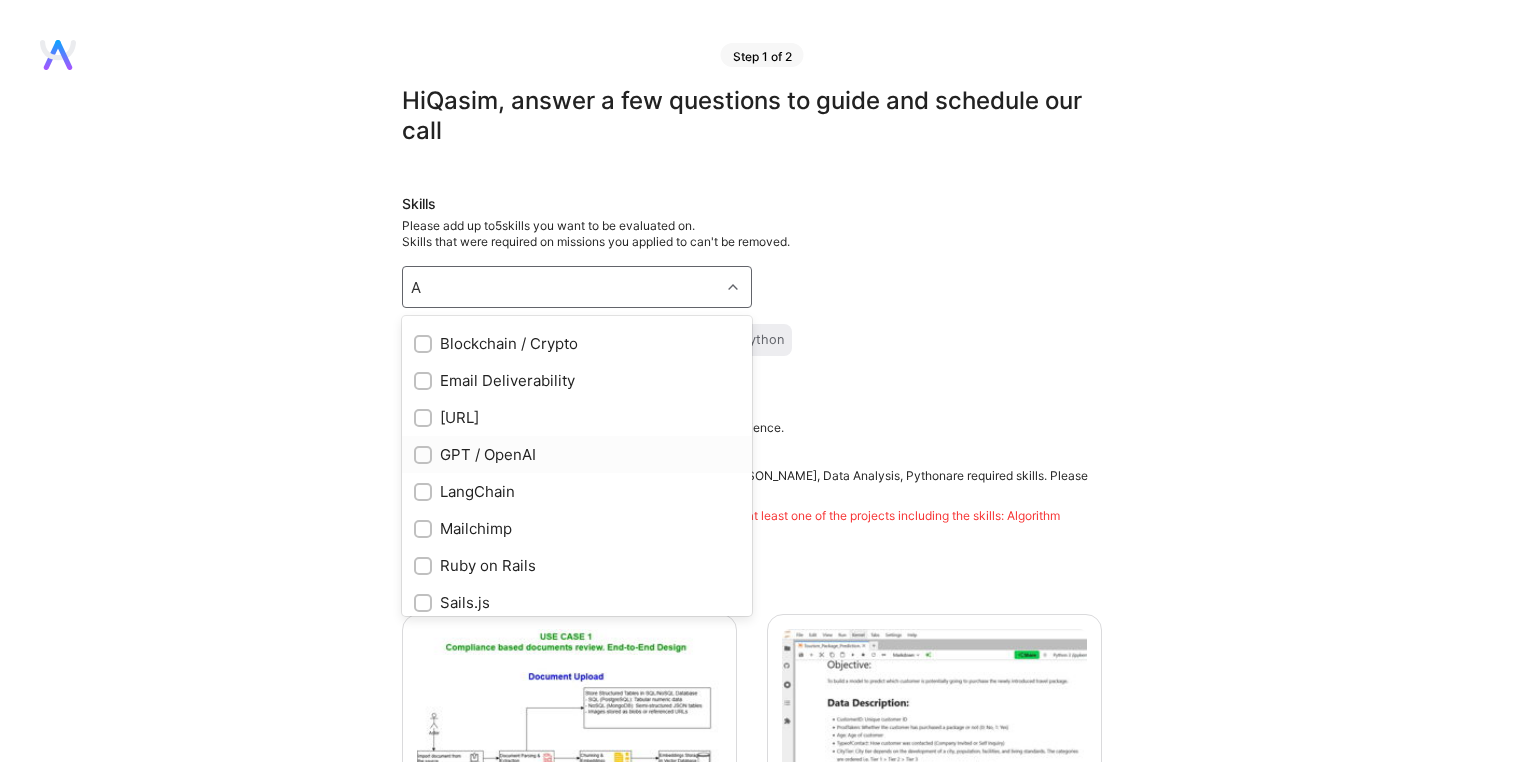 type 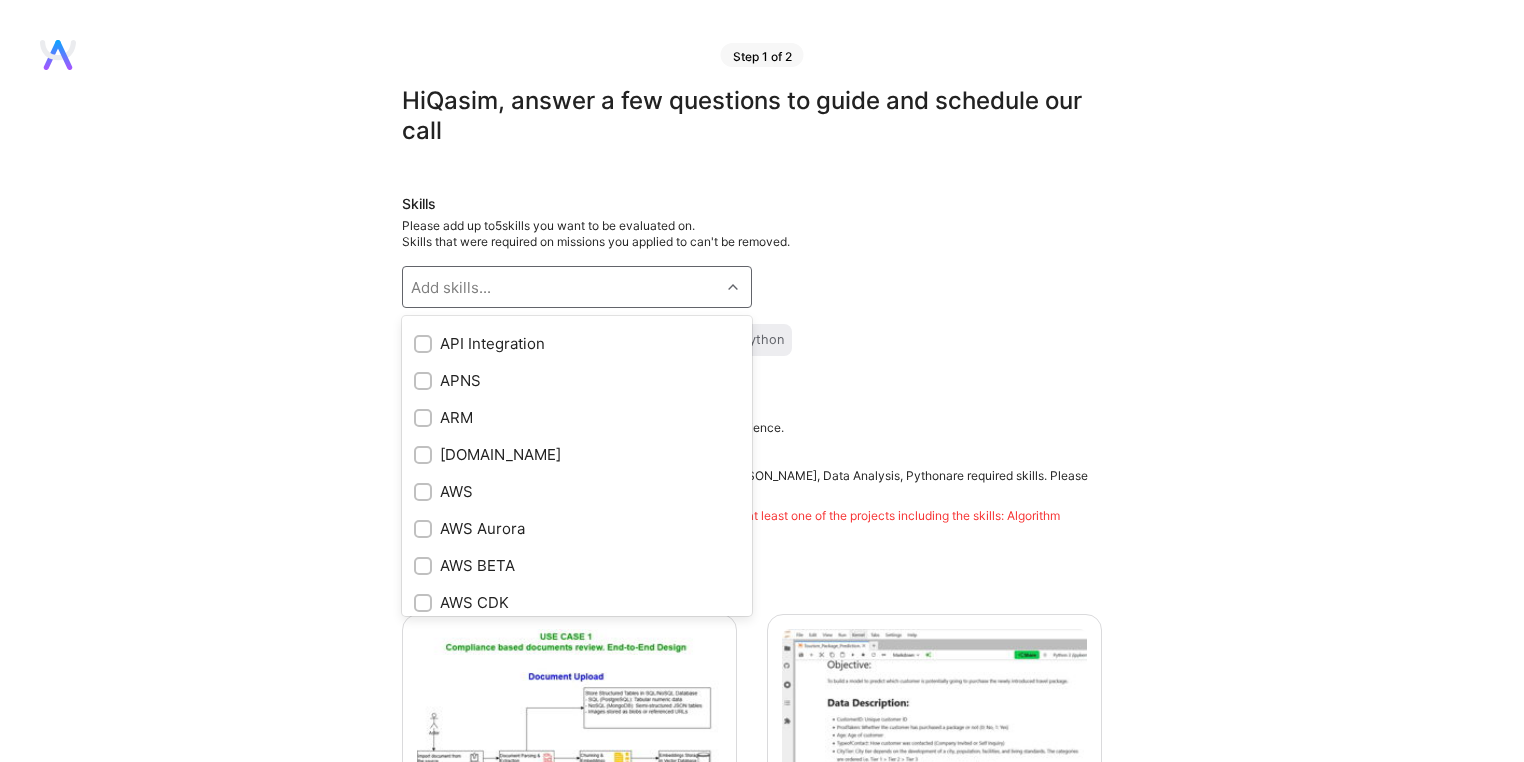 checkbox on "true" 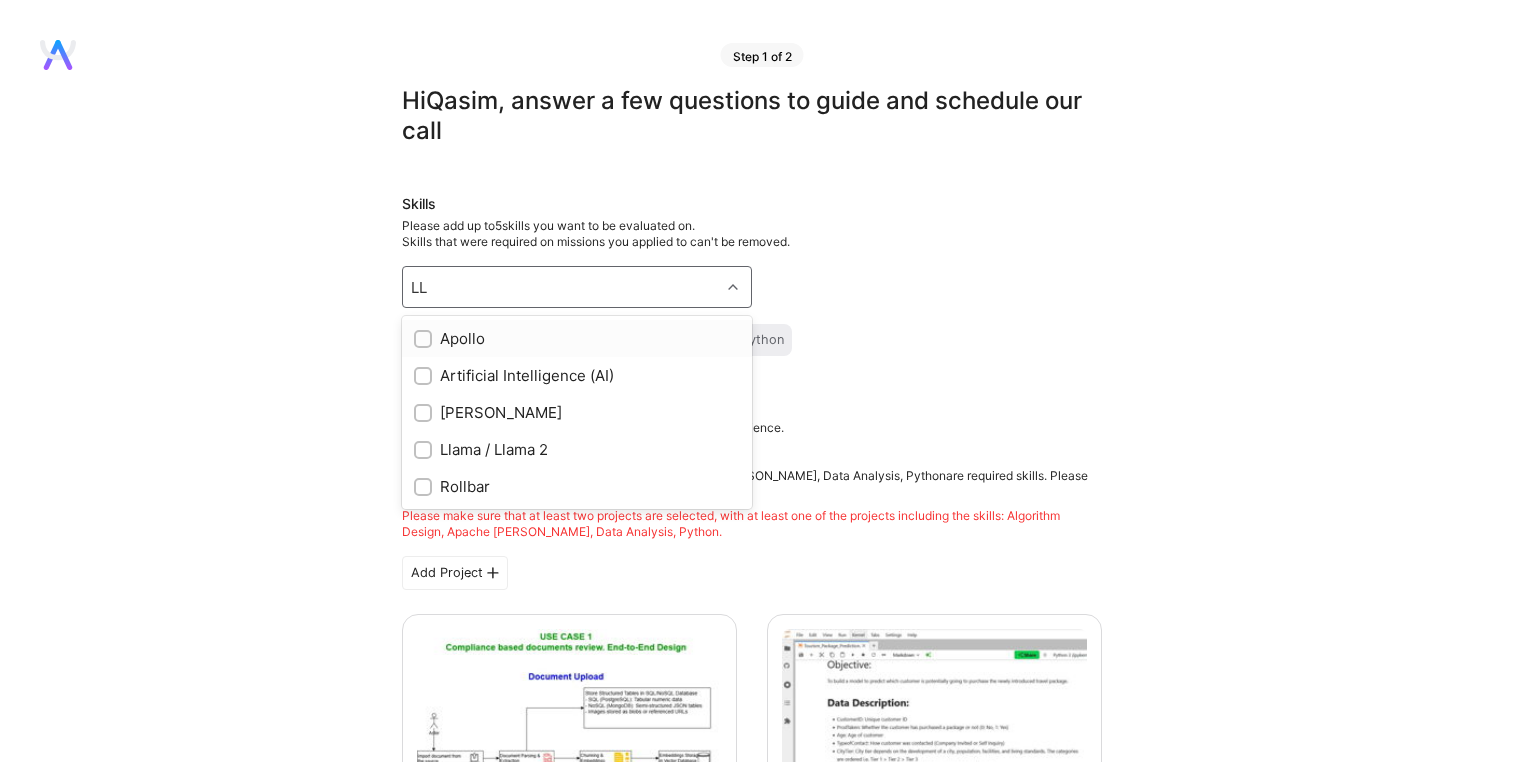 scroll, scrollTop: 0, scrollLeft: 0, axis: both 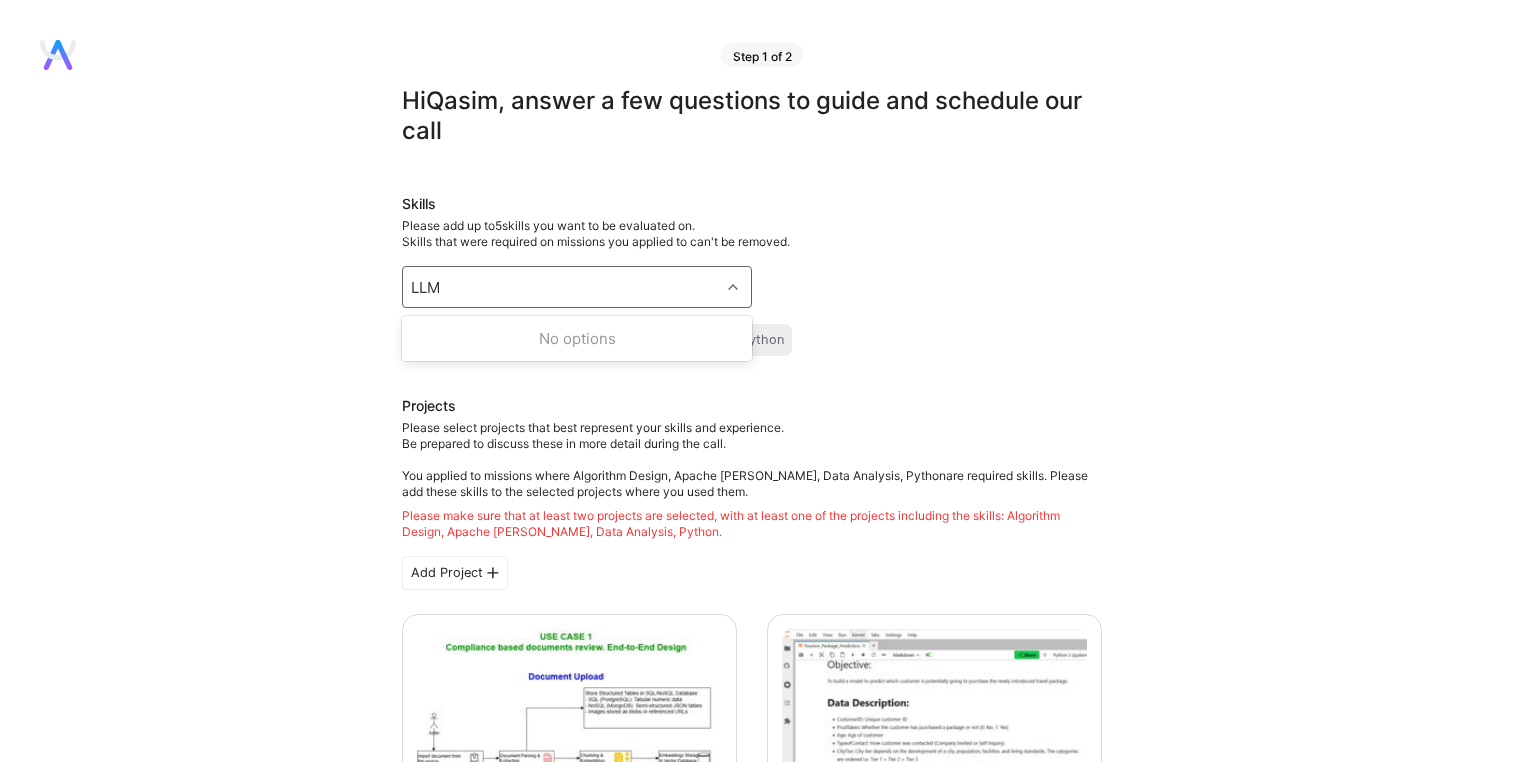 type on "LL" 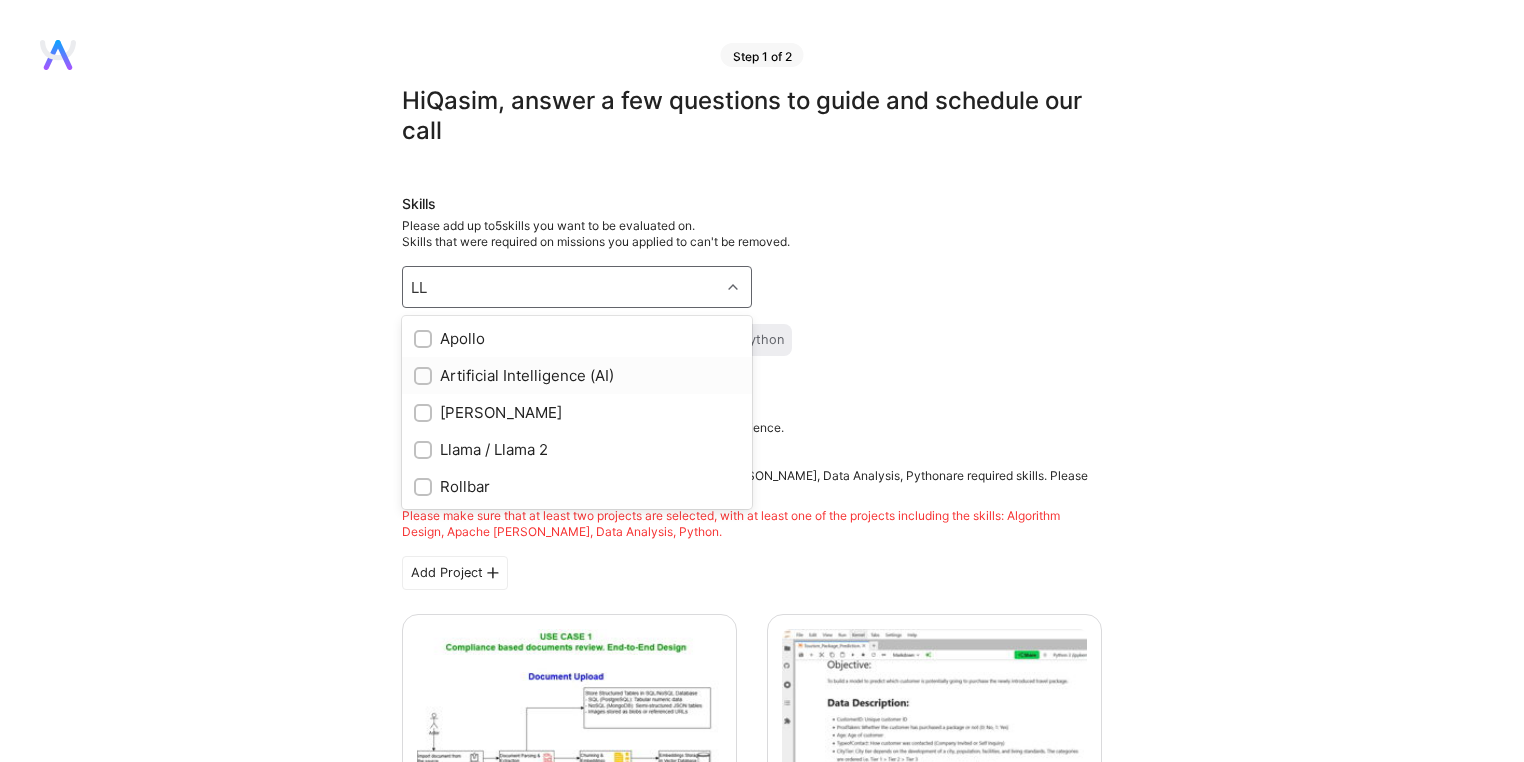 click at bounding box center [425, 377] 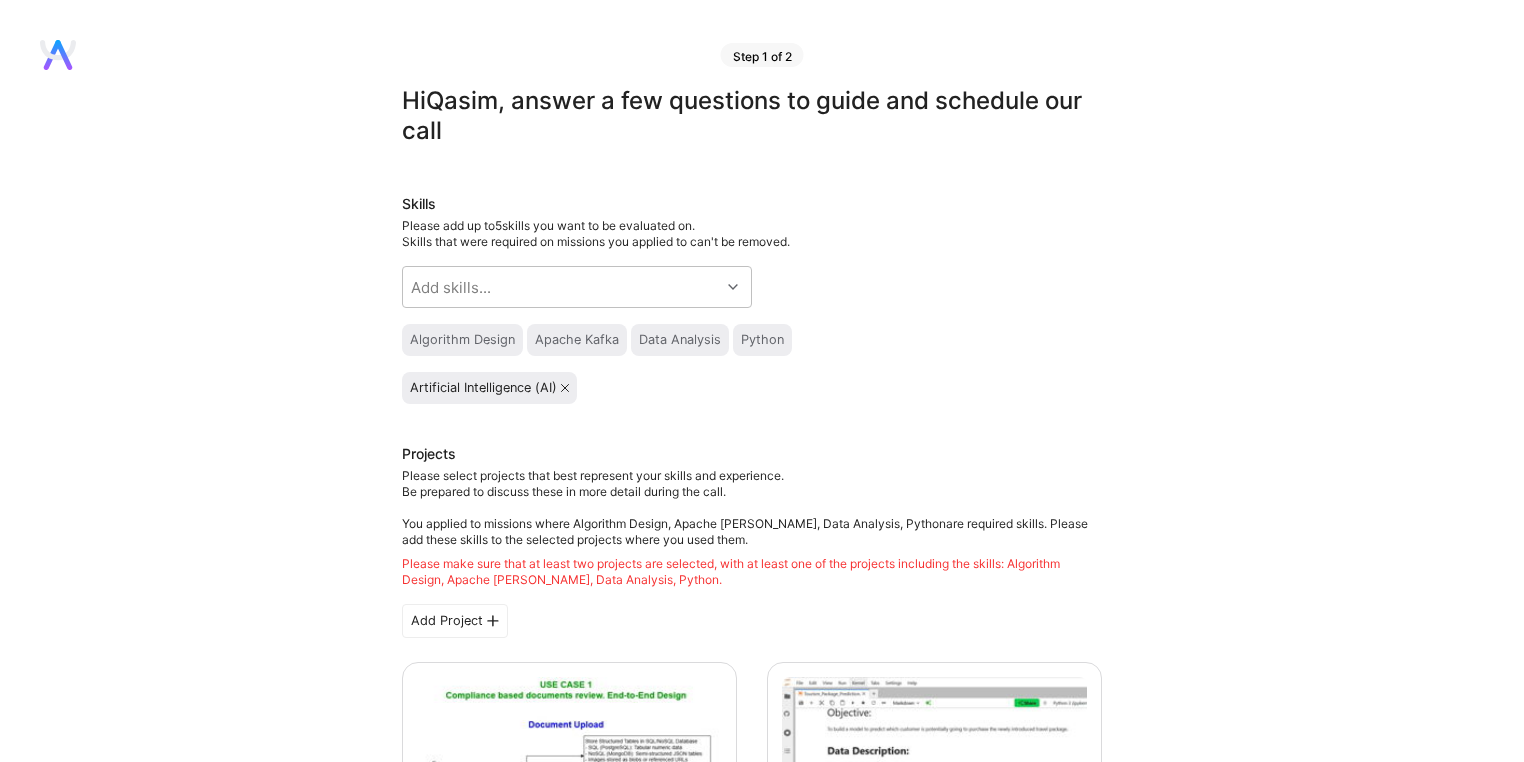 click on "Hi  [PERSON_NAME] , answer a few questions to guide and schedule our call Skills Please add up to  5  skills you want to be evaluated on.  Skills that were required on missions you applied to can't be removed. Add skills... Algorithm Design Apache [PERSON_NAME] Data Analysis Python Artificial Intelligence (AI) Projects Please select projects that best represent your skills and experience. Be prepared to discuss these in more detail during the call.   You applied to missions where   Algorithm Design, Apache [PERSON_NAME], Data Analysis, Python  are required skills. Please add these skills to the selected projects where you used them. Please make sure that at least two projects are selected, with at least one of the projects including the skills:   Algorithm Design, Apache [PERSON_NAME], Data Analysis, Python . Add Project RAG-based AI Chatbot Architecture Spyder Science   Arts / Culture, Government & B2G Select Edit Data Science Projects Spyder Science   E-Commerce, Travel Select Edit Housing Pricing Optimization Sample Spyder Science   Edit" at bounding box center [752, 2307] 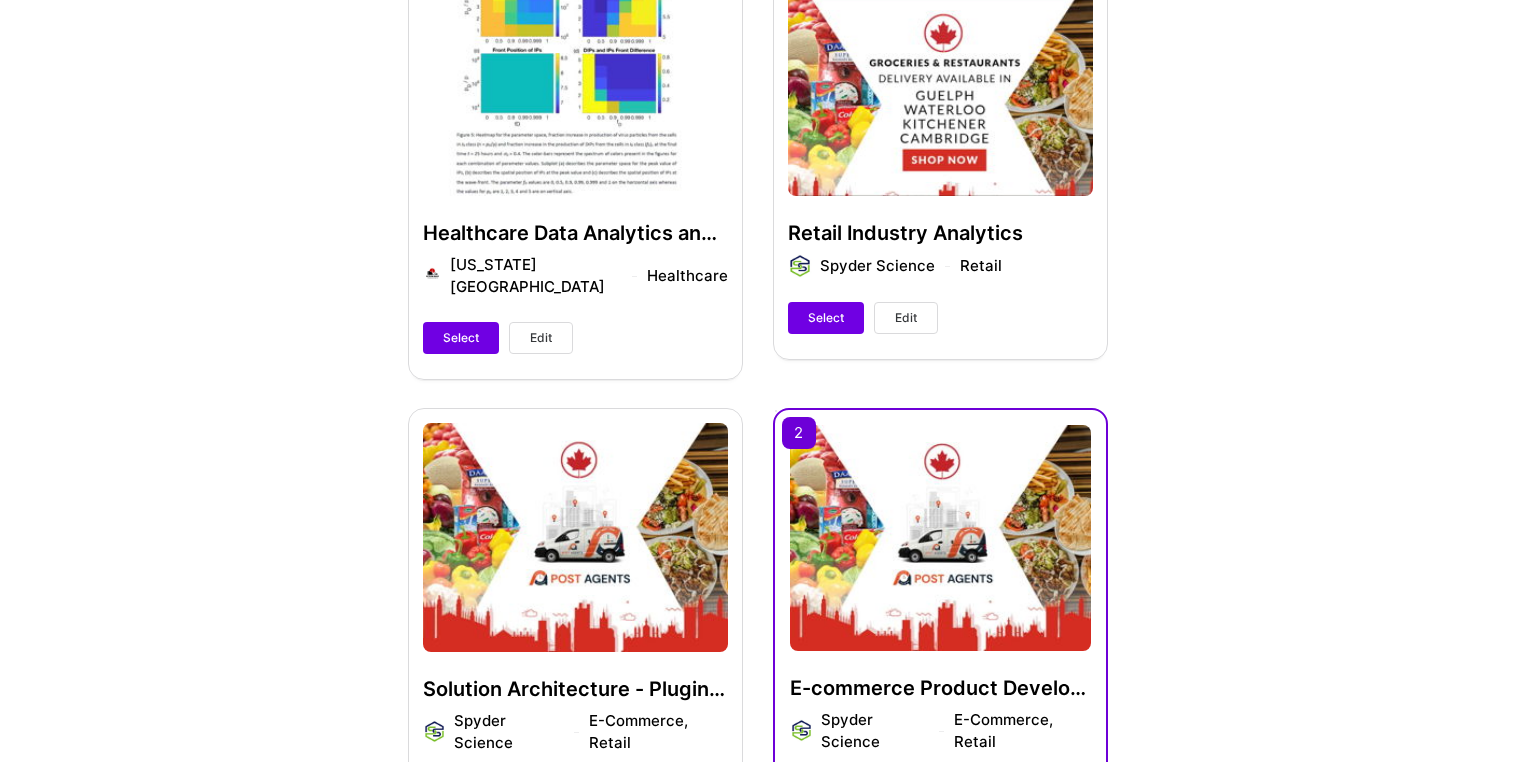 scroll, scrollTop: 2080, scrollLeft: 0, axis: vertical 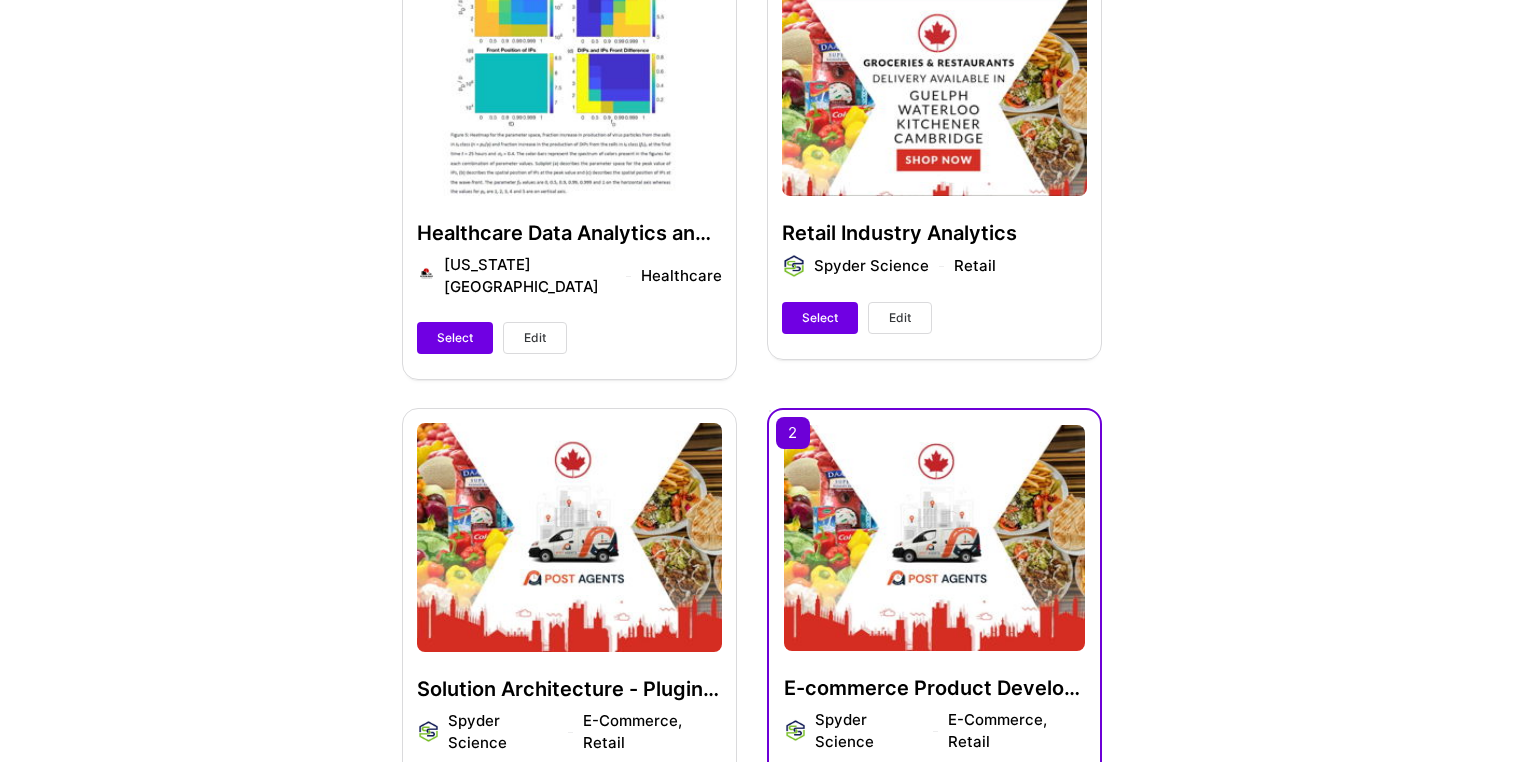 click on "Retail Industry Analytics Spyder Science   Retail Select Edit" at bounding box center (934, 155) 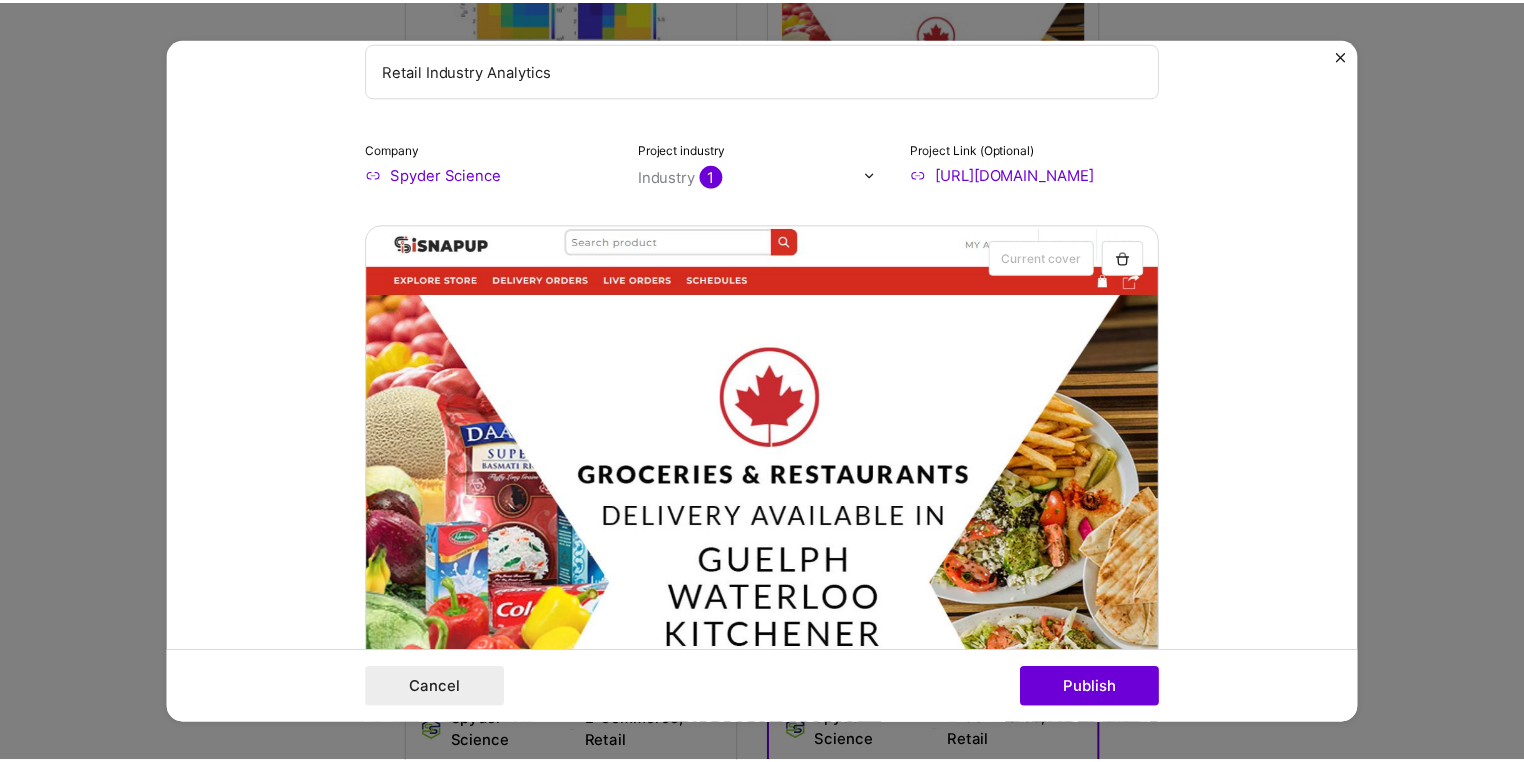 scroll, scrollTop: 106, scrollLeft: 0, axis: vertical 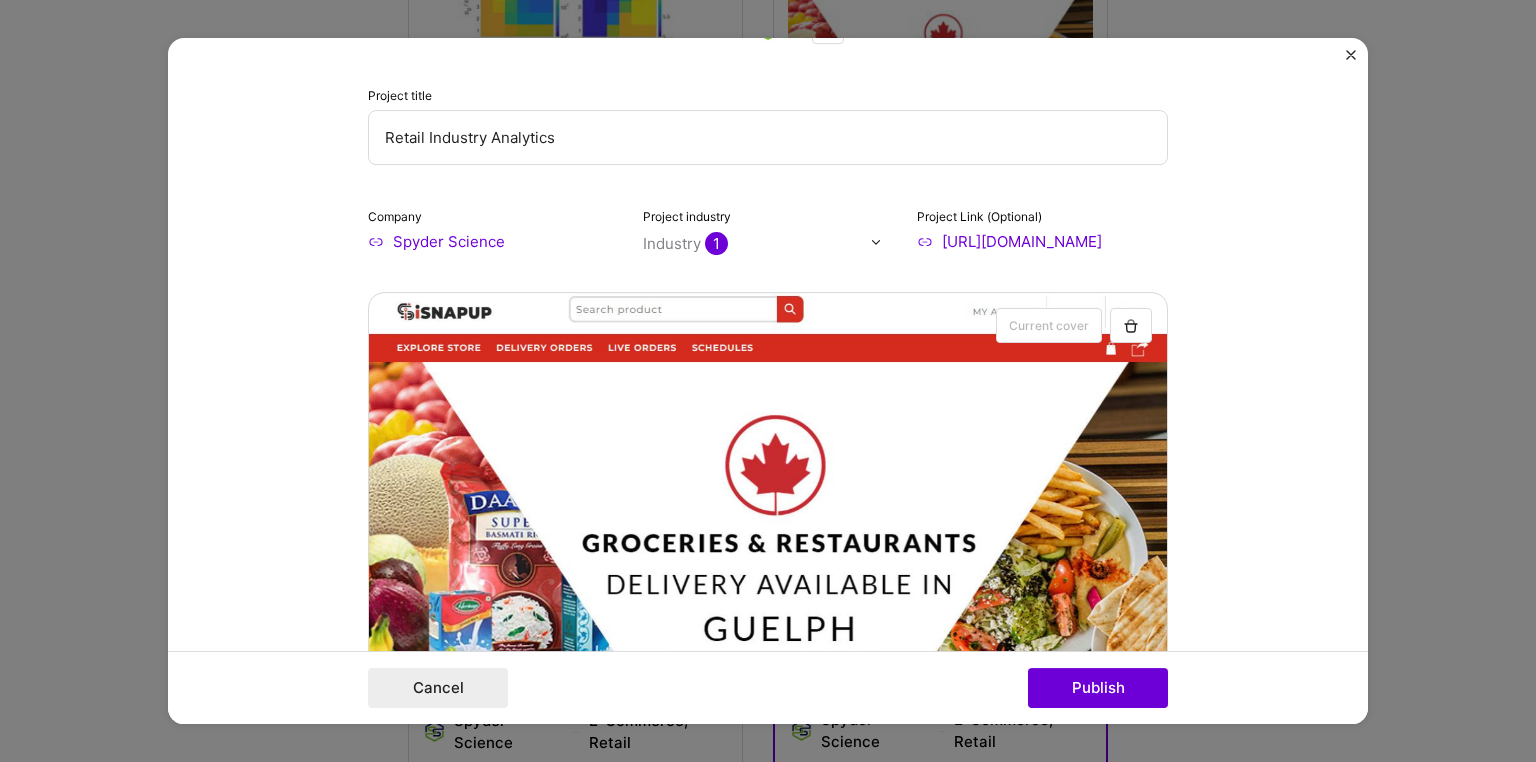 click at bounding box center (1351, 55) 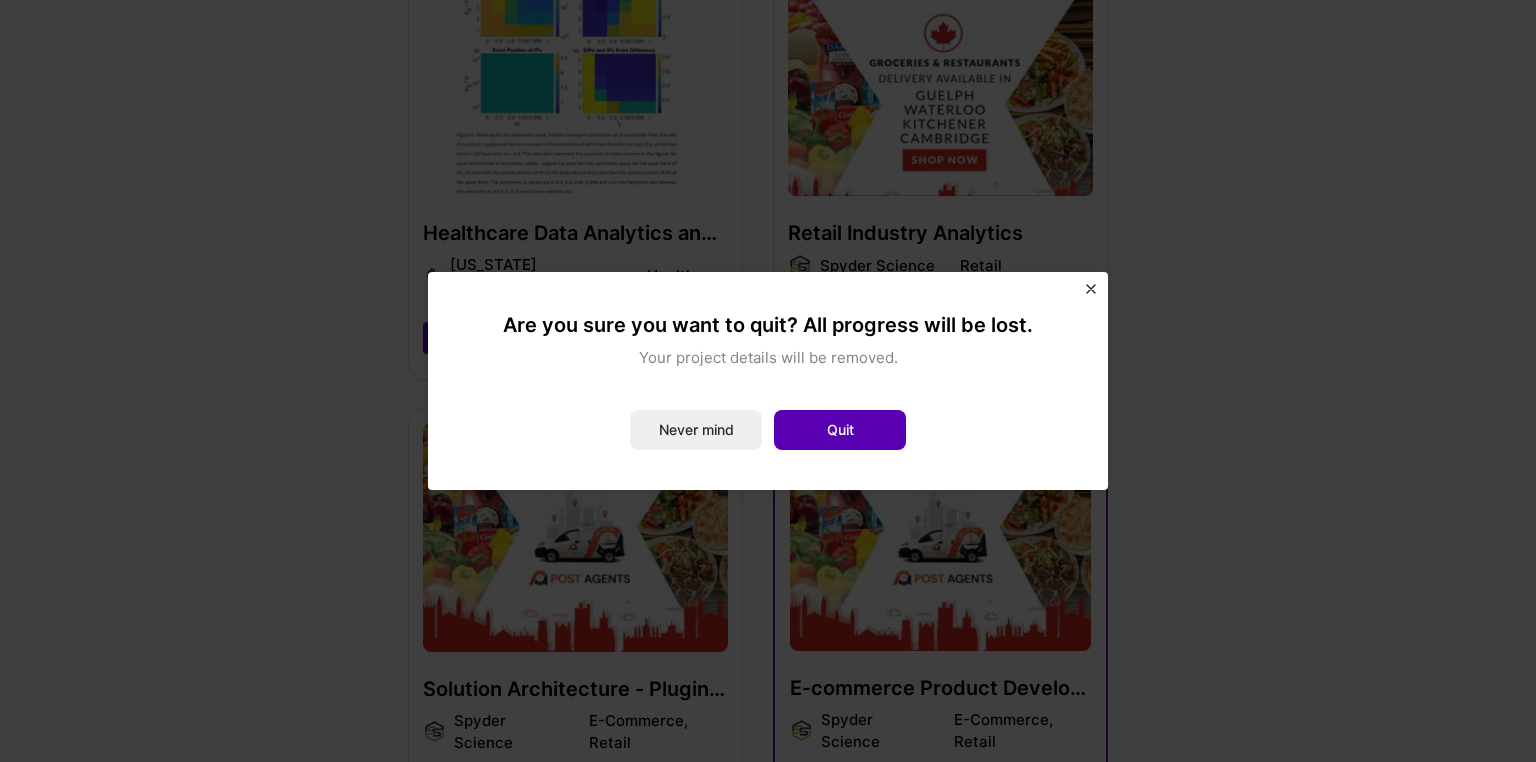 click on "Quit" at bounding box center (840, 430) 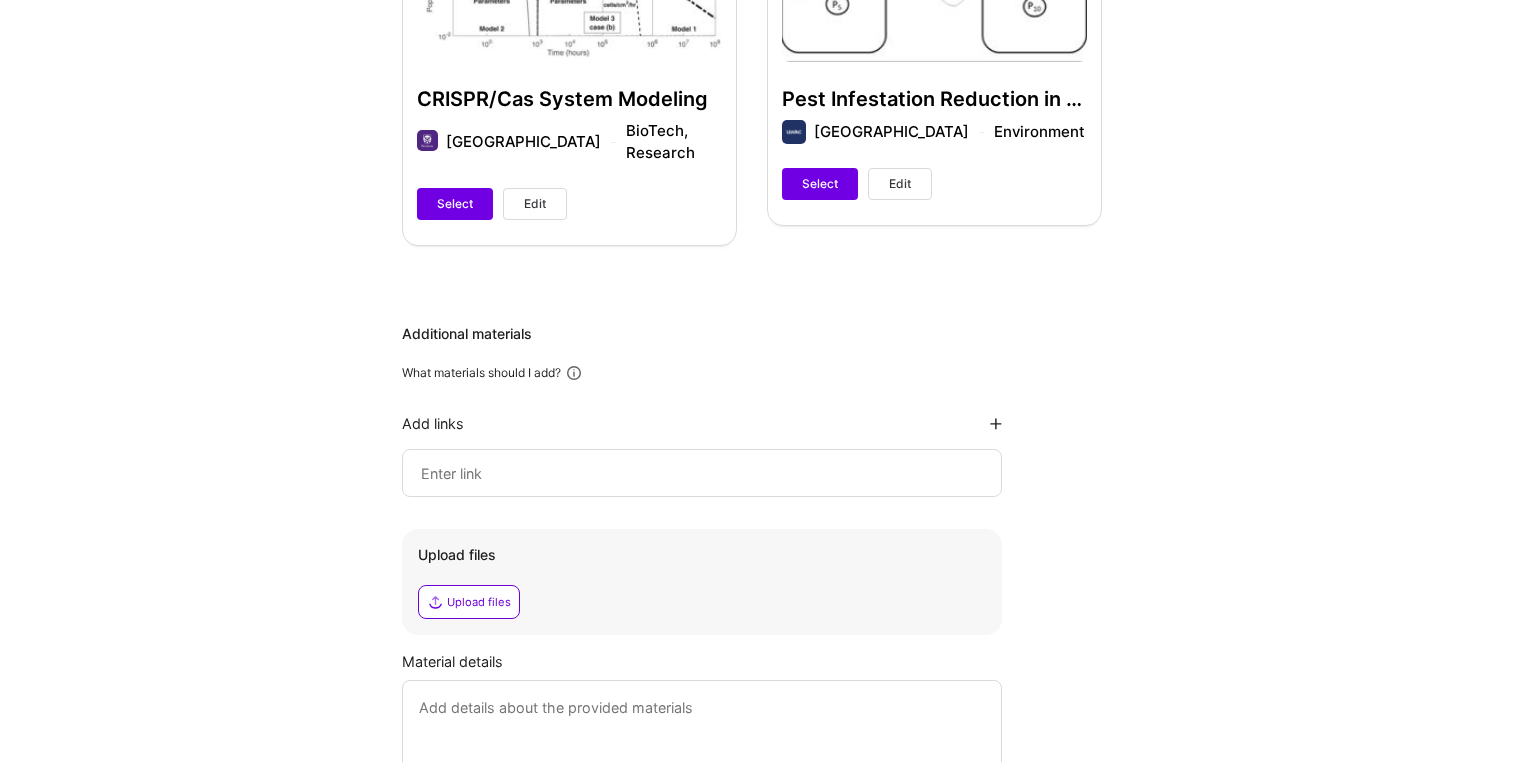 scroll, scrollTop: 3680, scrollLeft: 0, axis: vertical 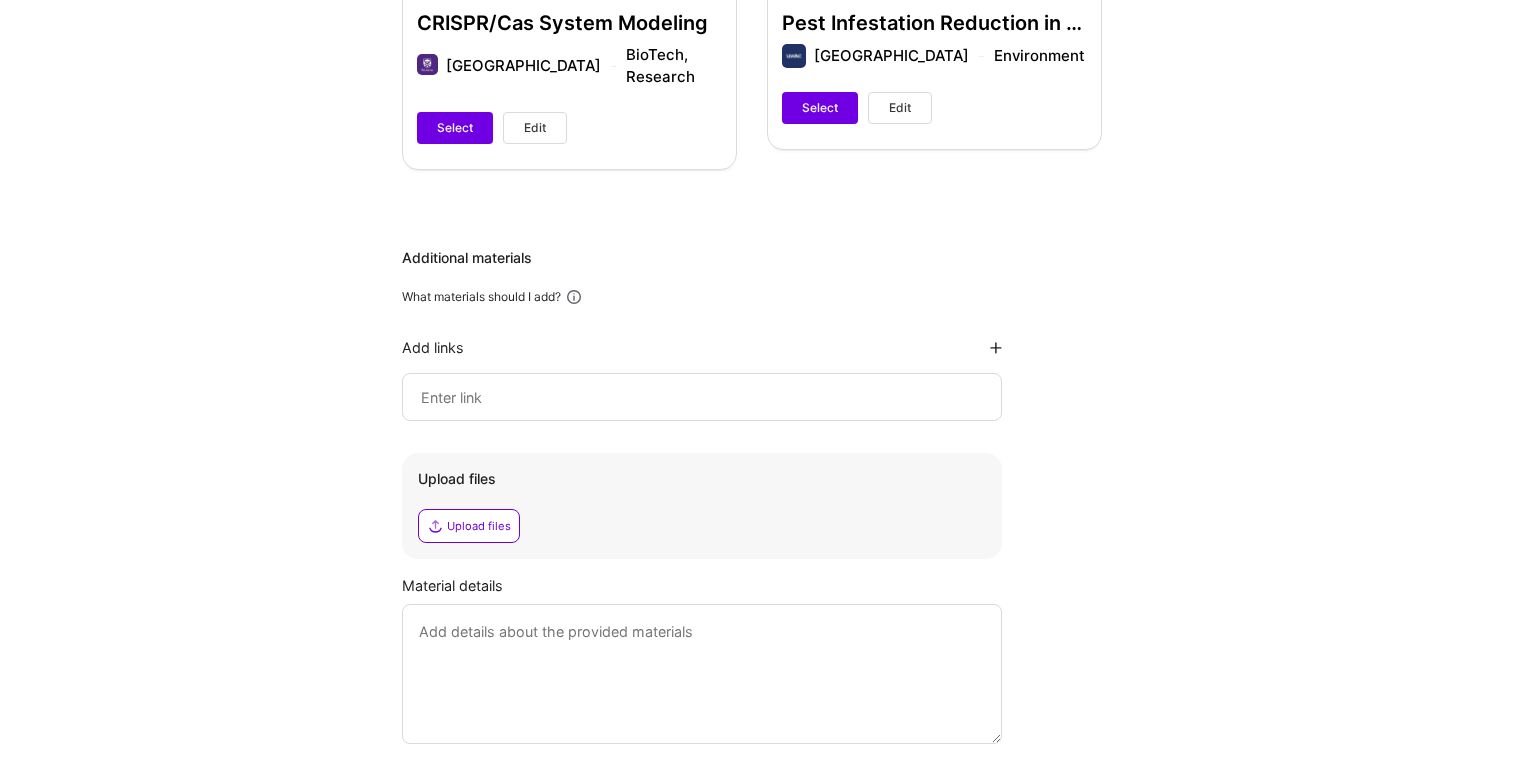 click 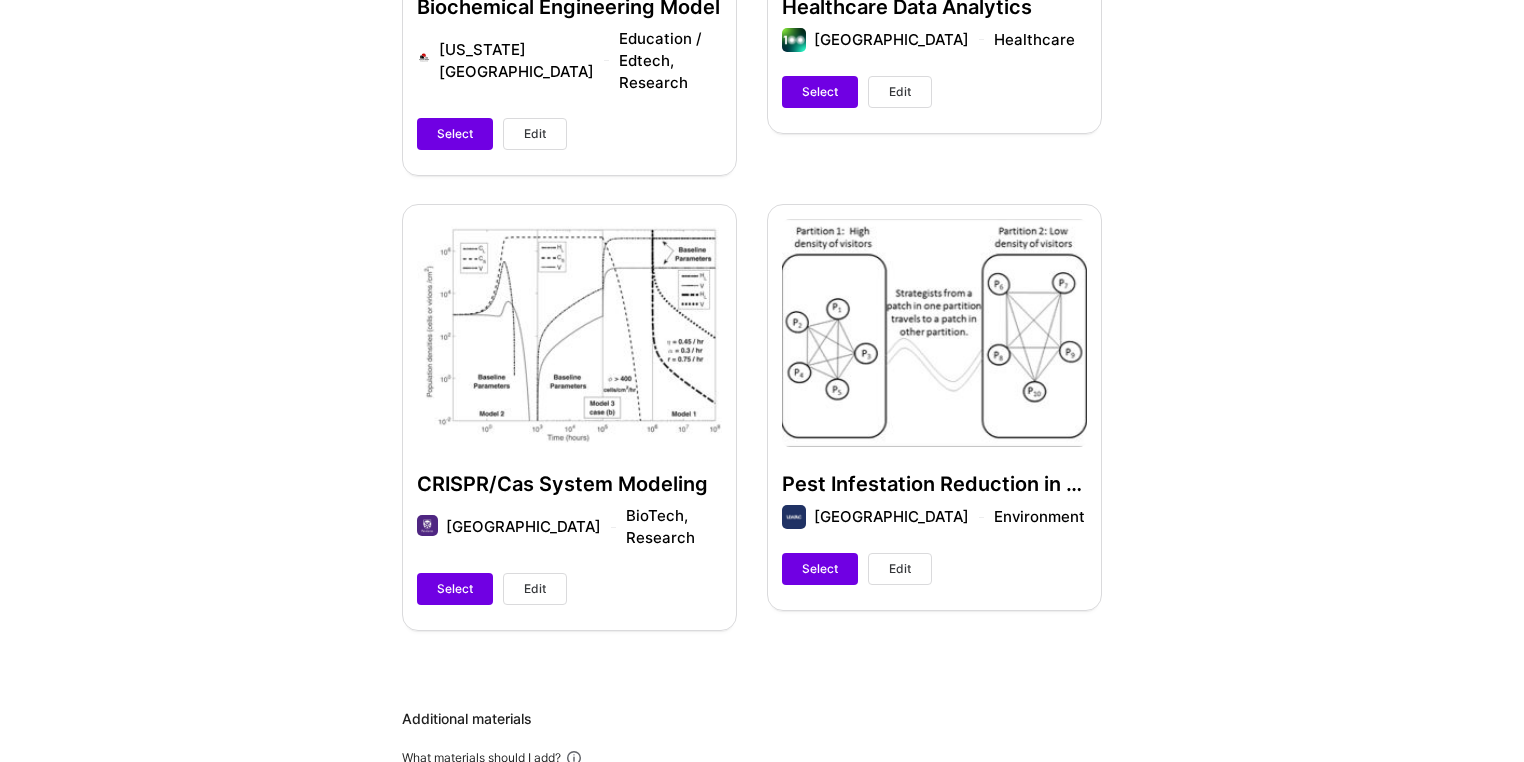 scroll, scrollTop: 3200, scrollLeft: 0, axis: vertical 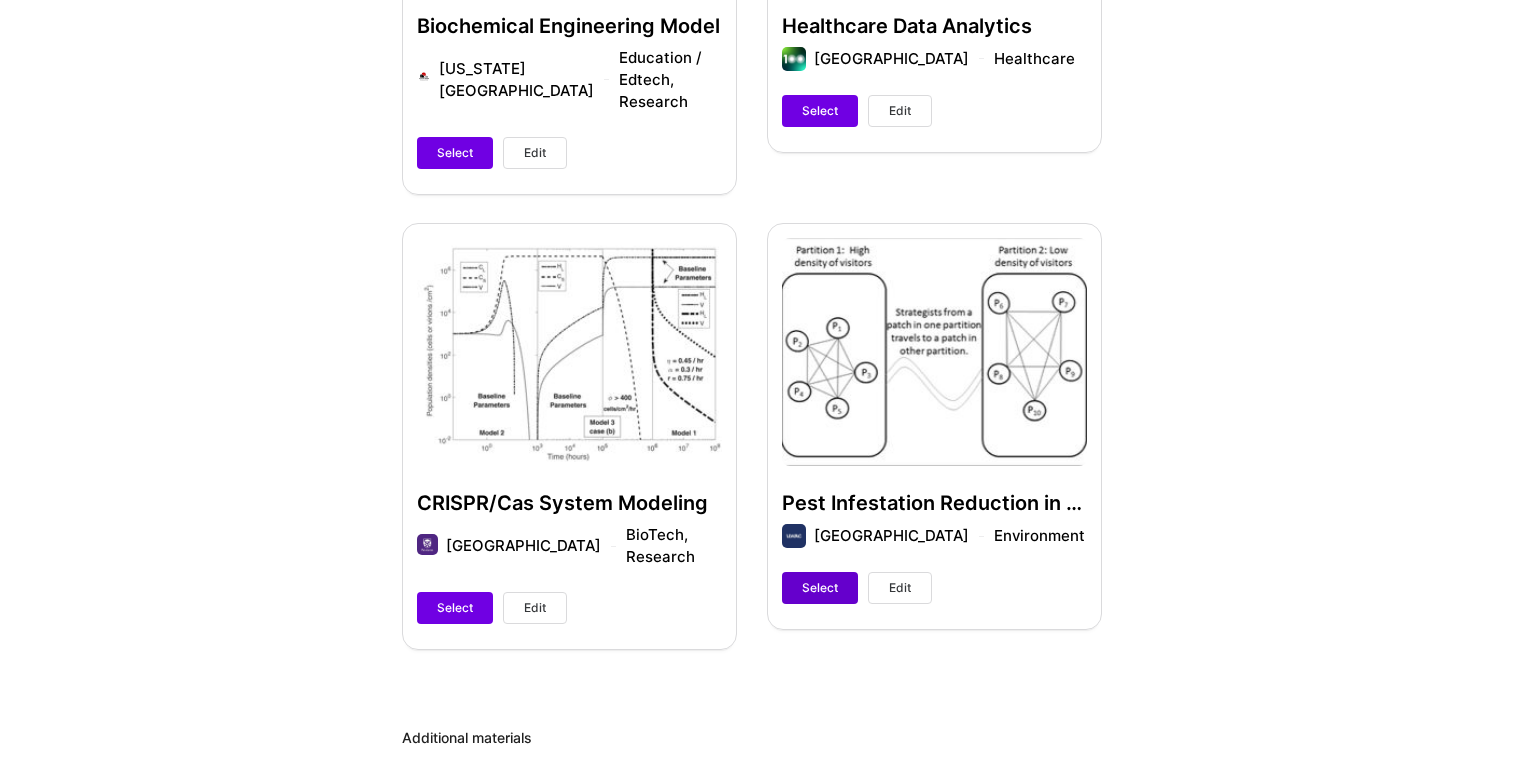 click on "Select" at bounding box center (820, 588) 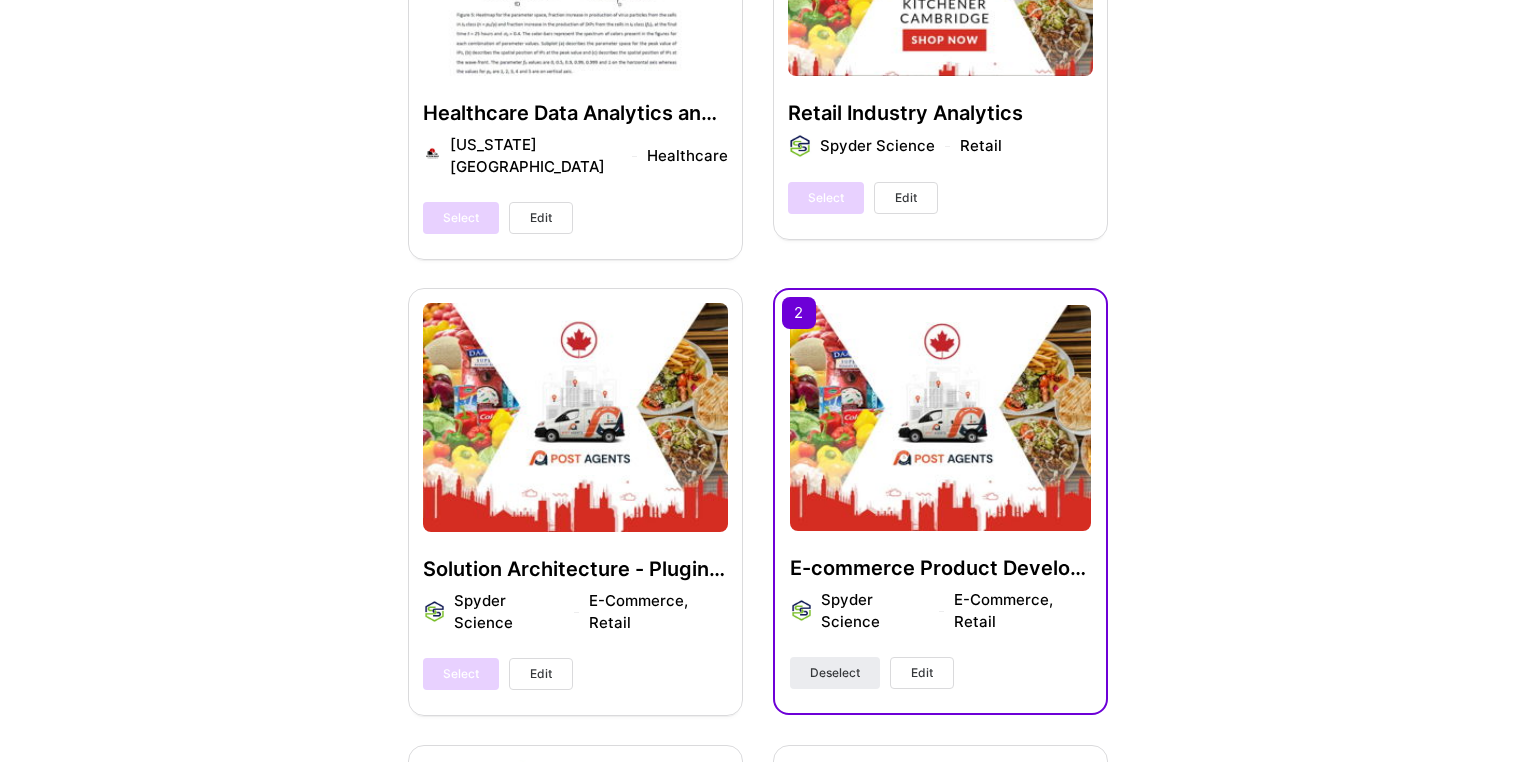 scroll, scrollTop: 2186, scrollLeft: 0, axis: vertical 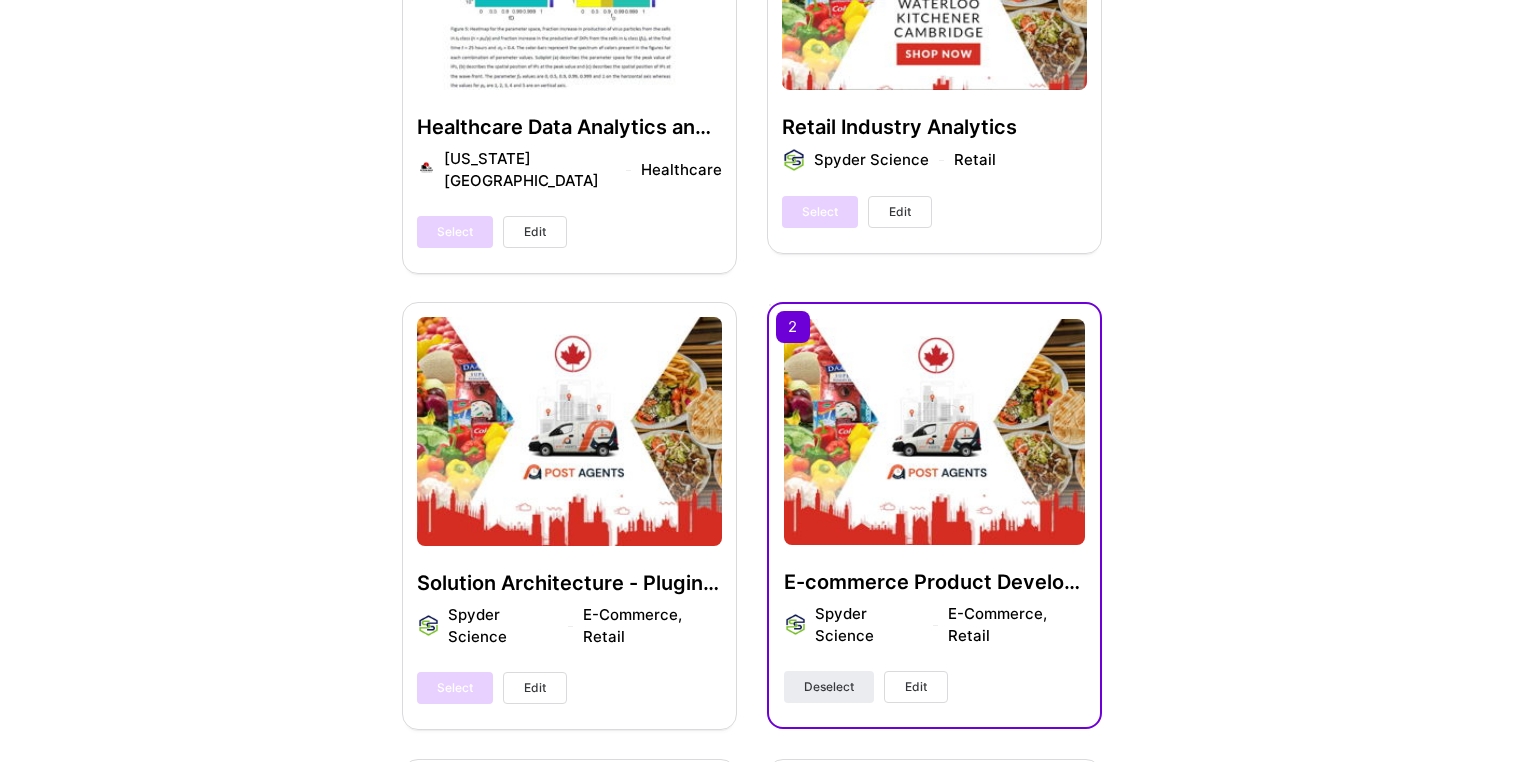click on "Edit" at bounding box center [916, 687] 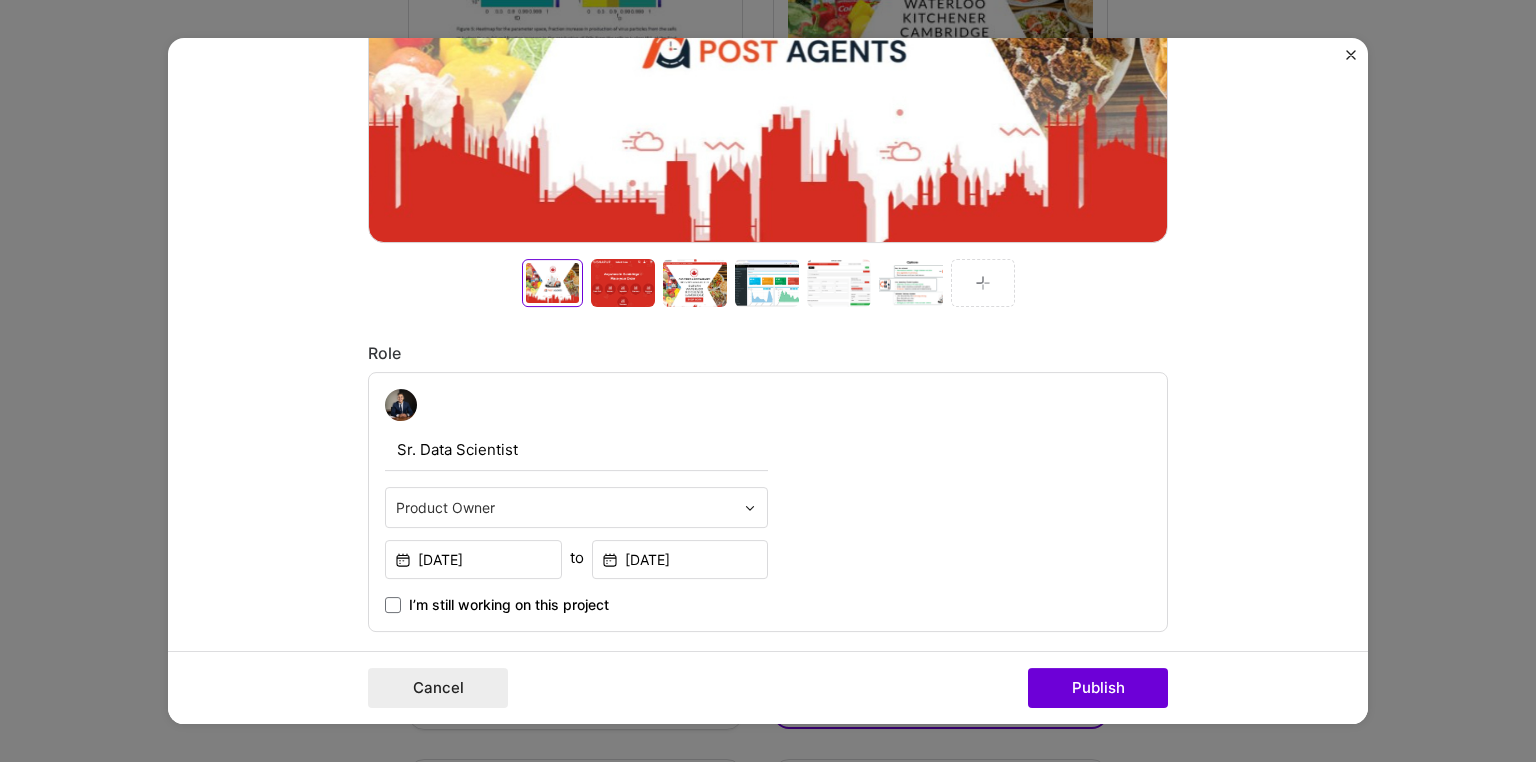 scroll, scrollTop: 800, scrollLeft: 0, axis: vertical 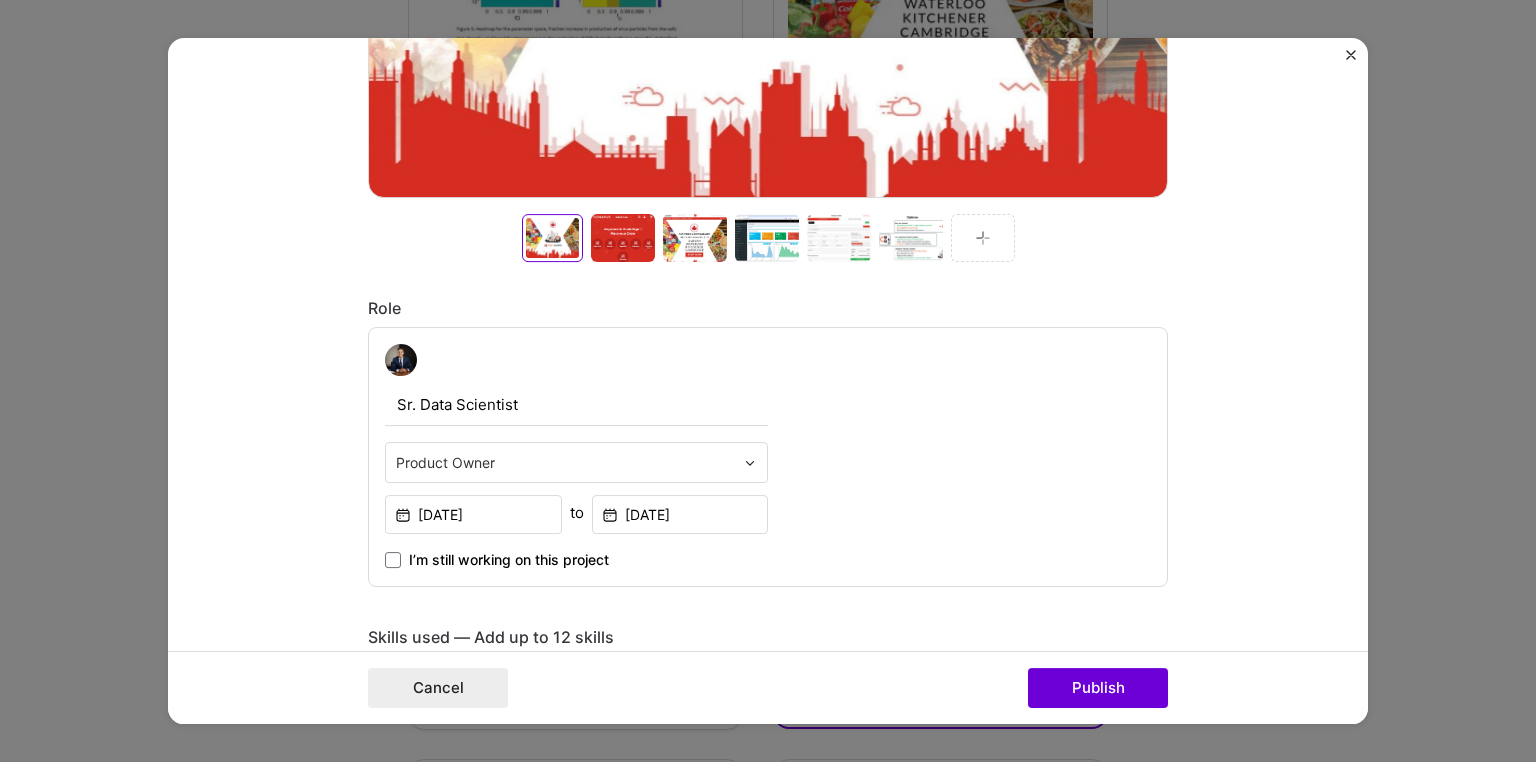 click at bounding box center (911, 238) 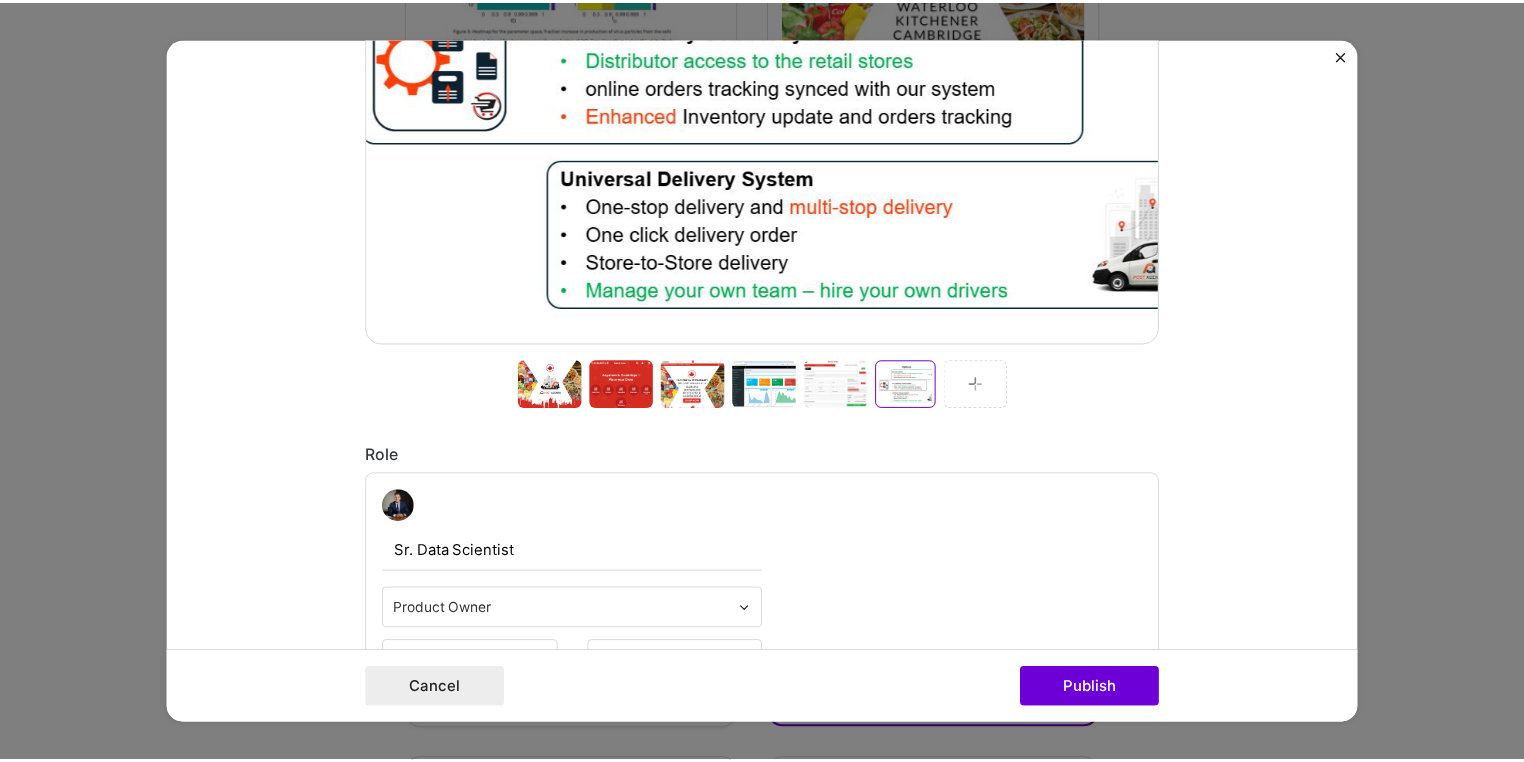 scroll, scrollTop: 586, scrollLeft: 0, axis: vertical 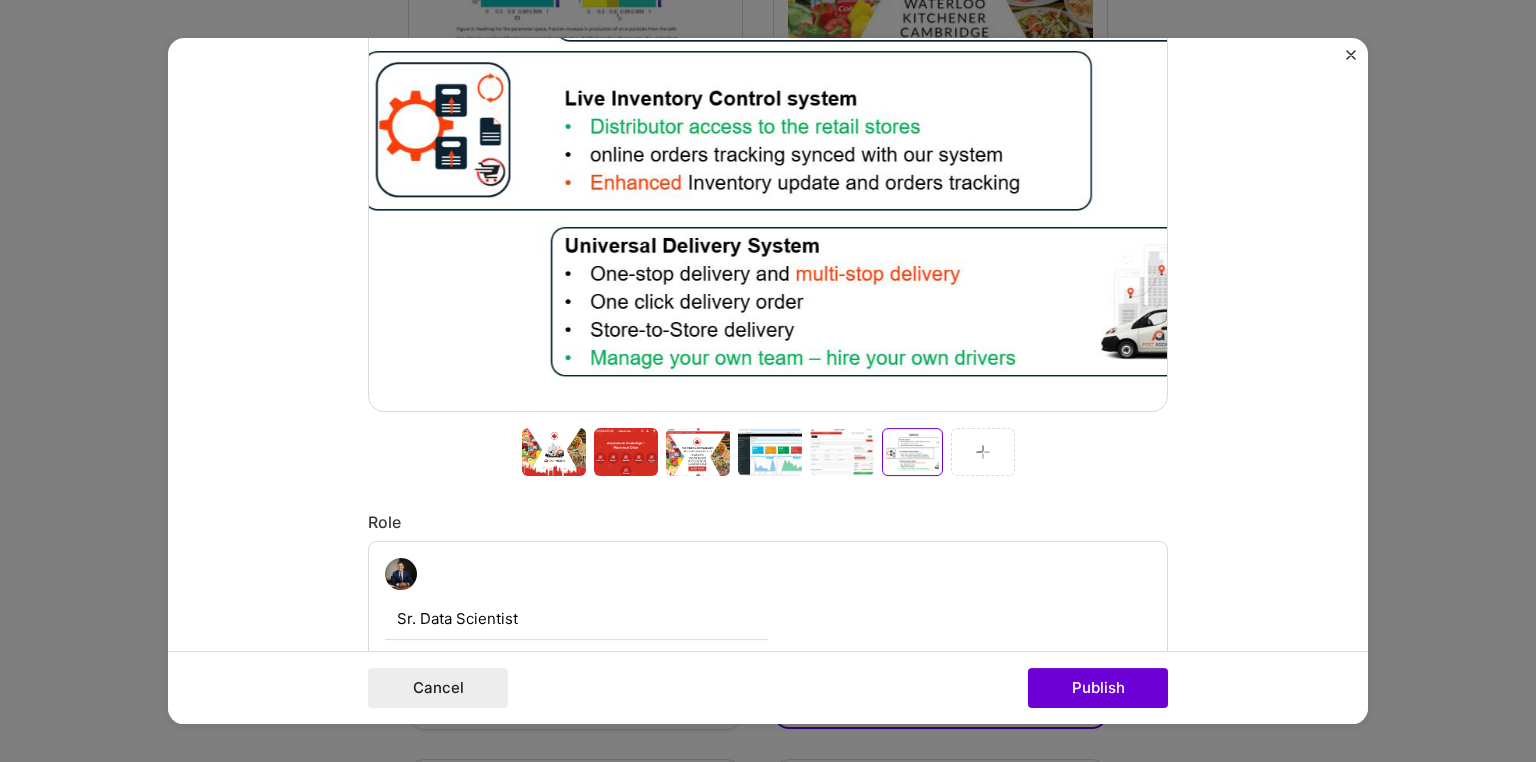 click at bounding box center [842, 452] 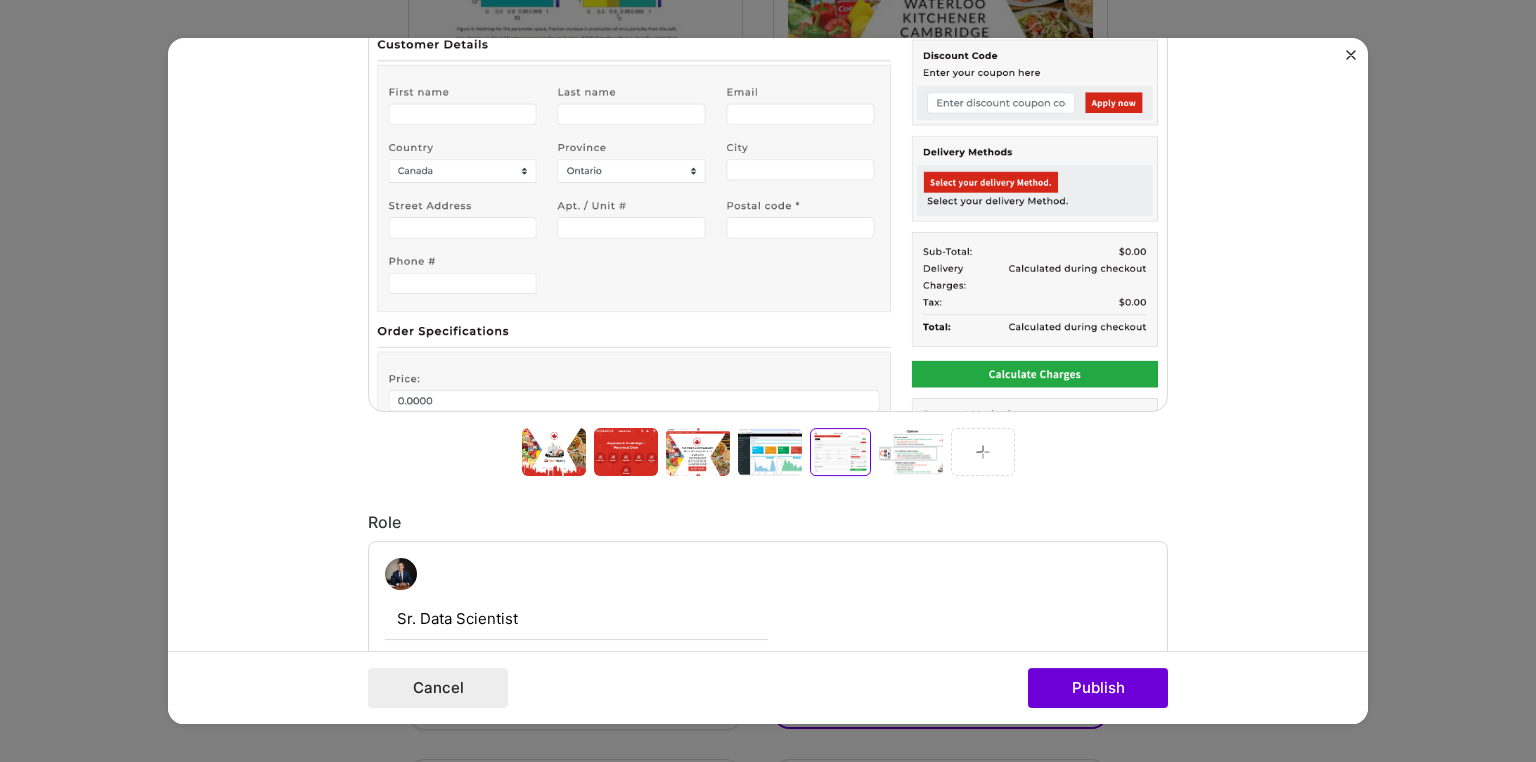 click at bounding box center [1351, 55] 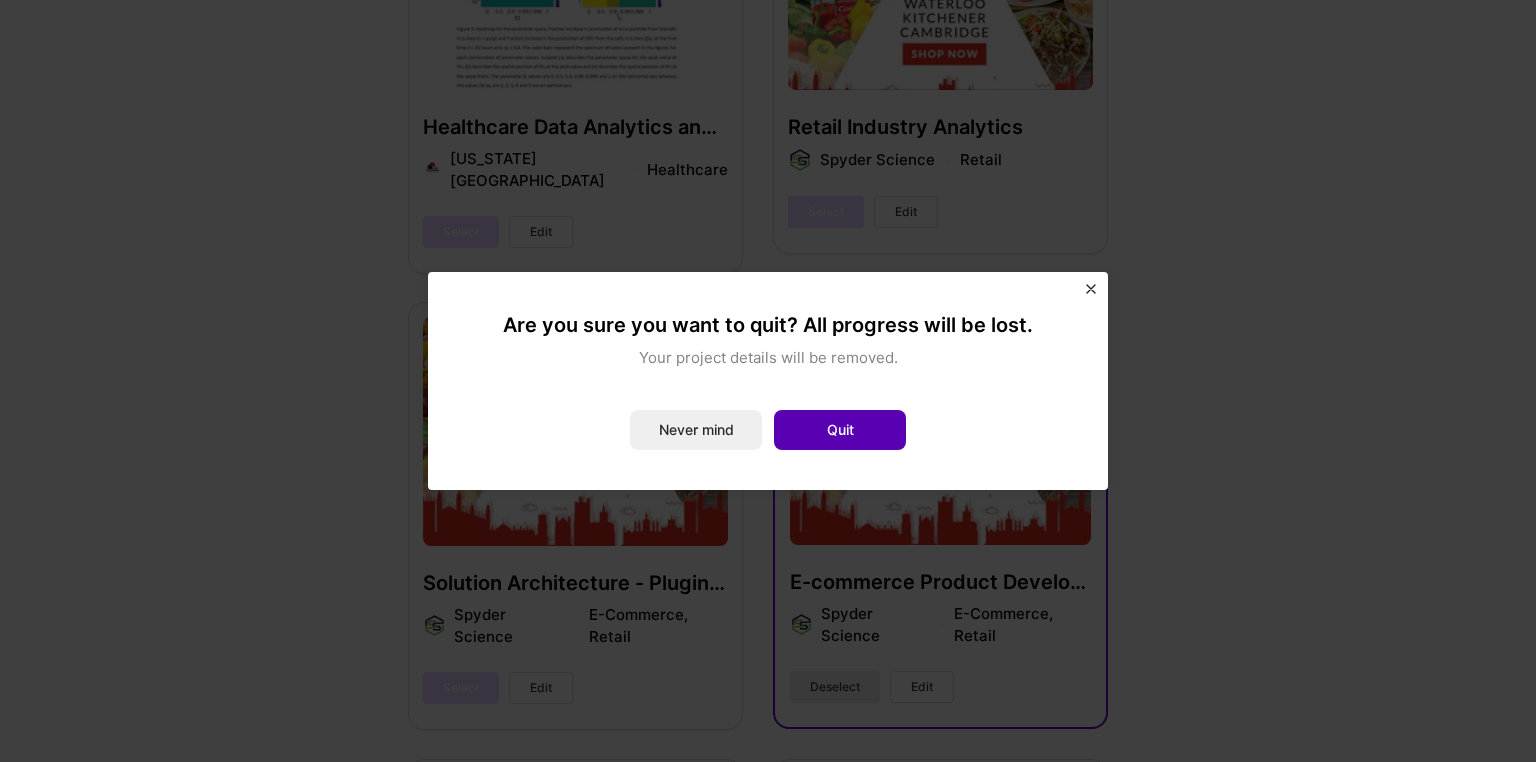 click on "Quit" at bounding box center [840, 430] 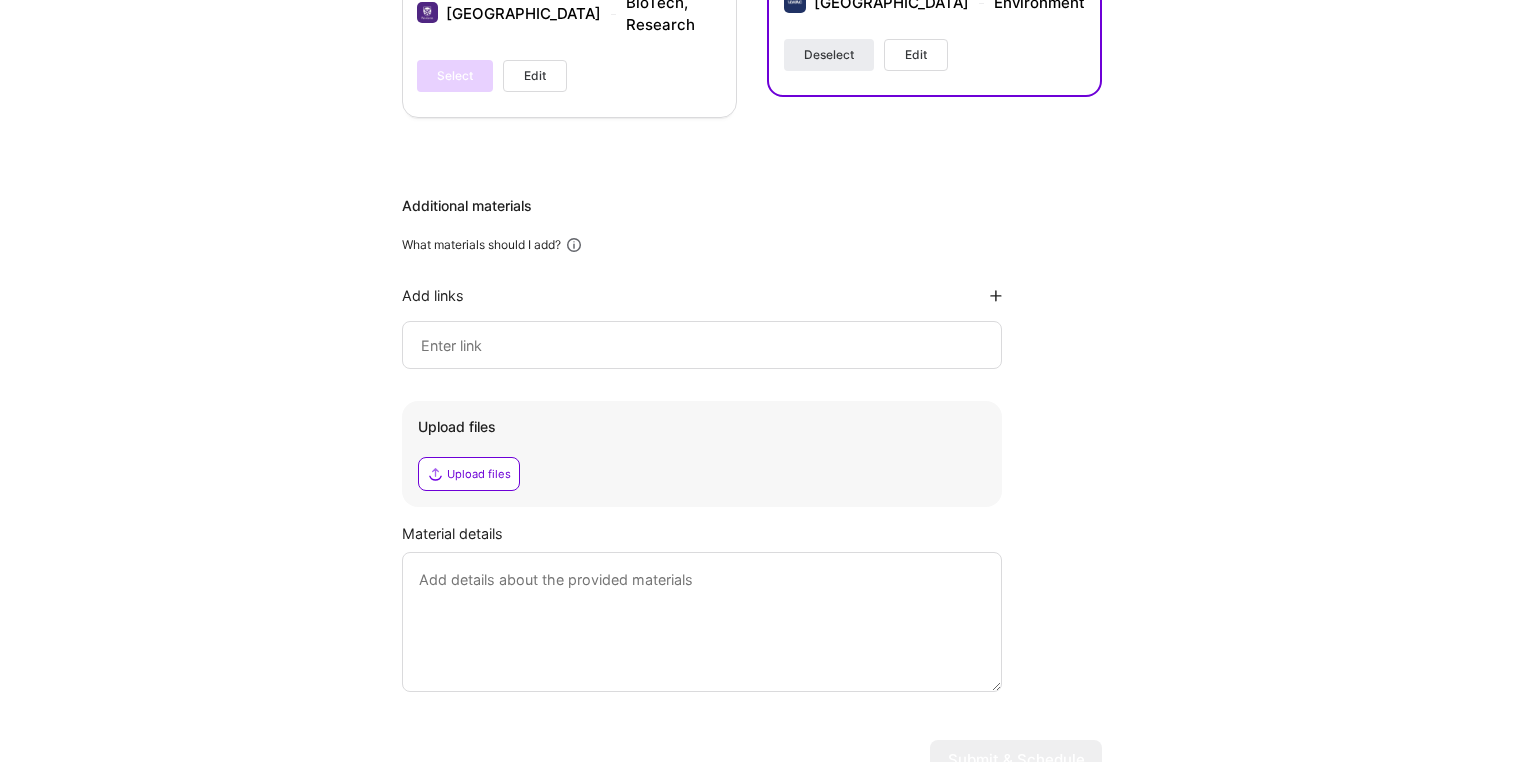 scroll, scrollTop: 3733, scrollLeft: 0, axis: vertical 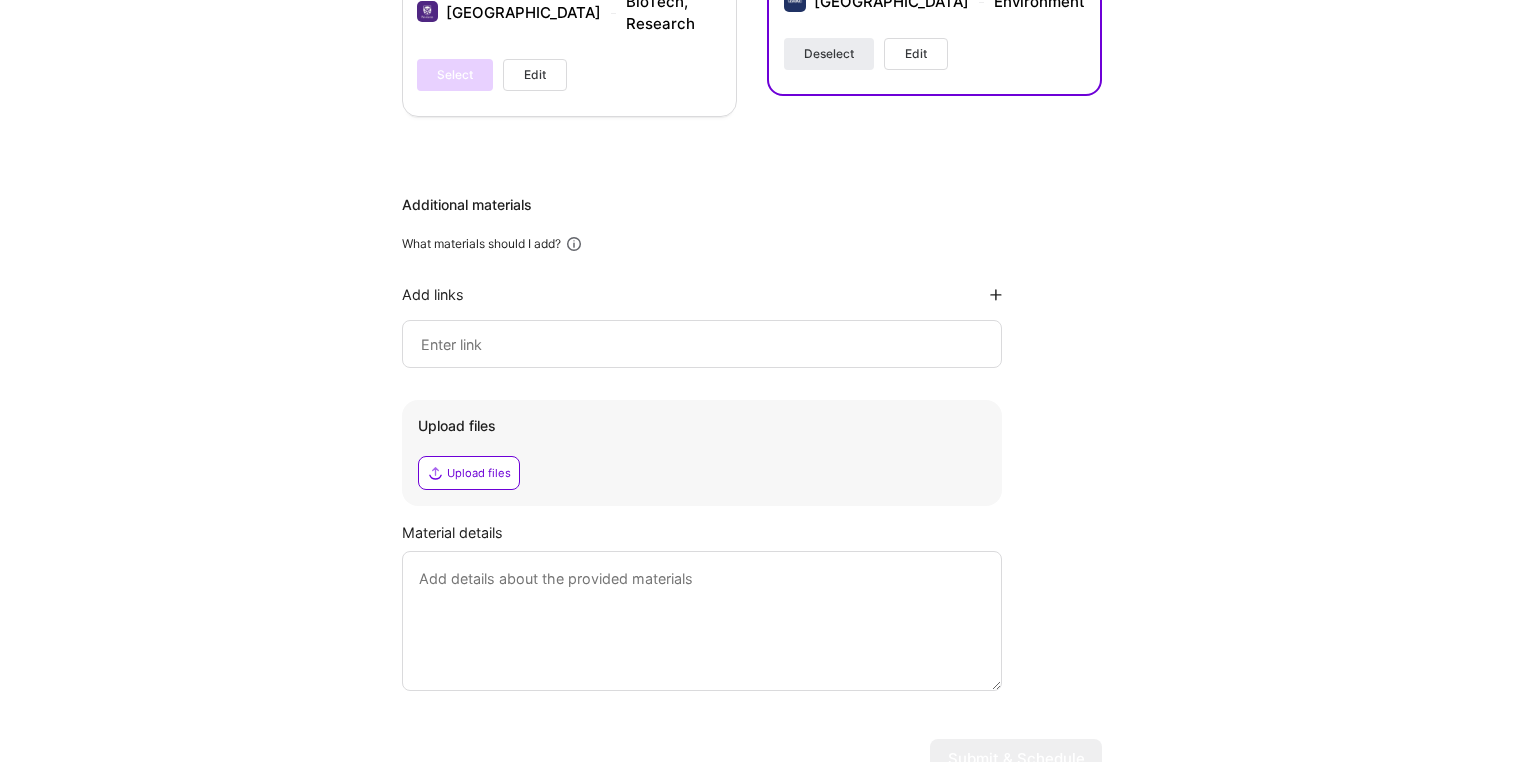 click 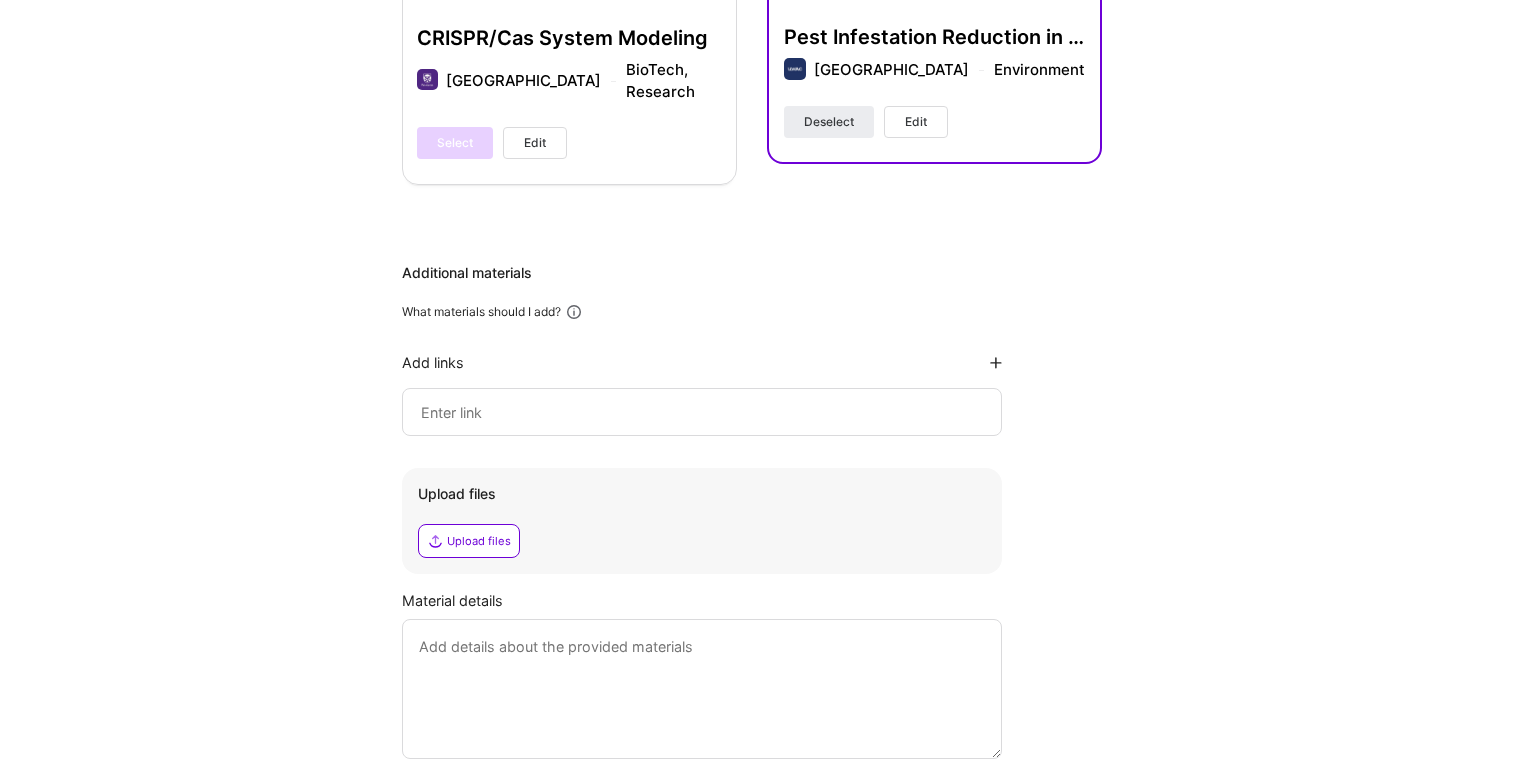 scroll, scrollTop: 3680, scrollLeft: 0, axis: vertical 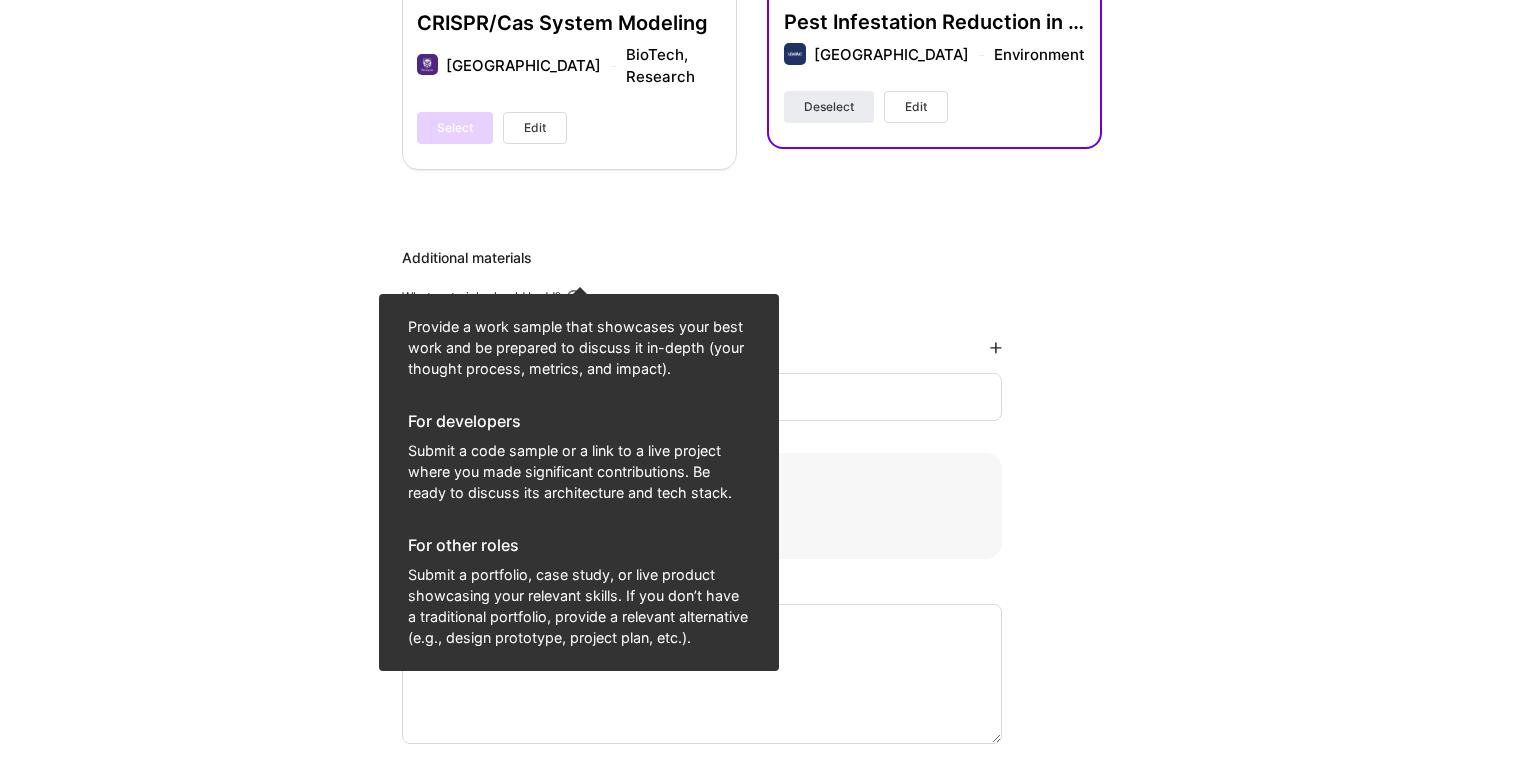 click at bounding box center (574, 297) 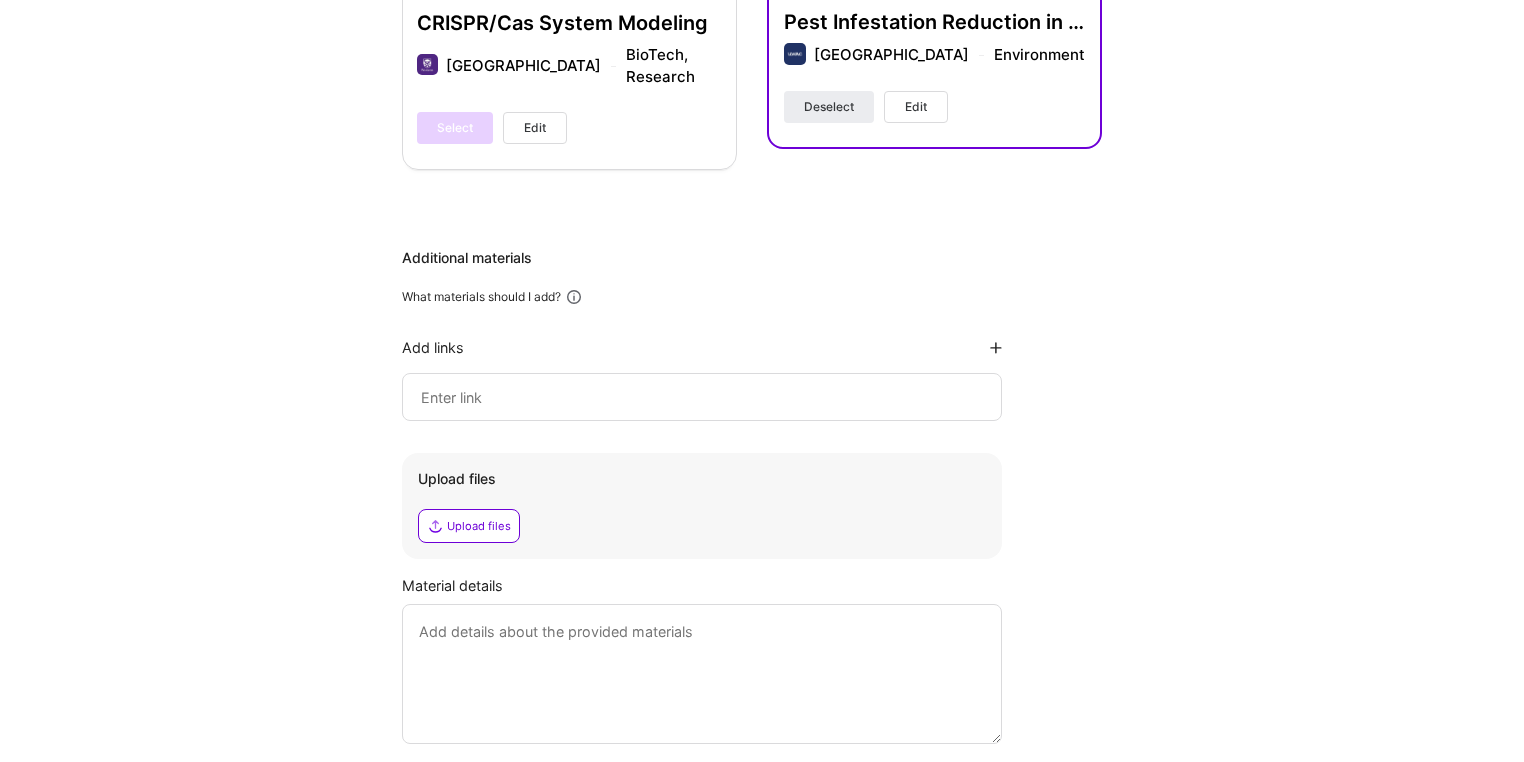 click at bounding box center [574, 297] 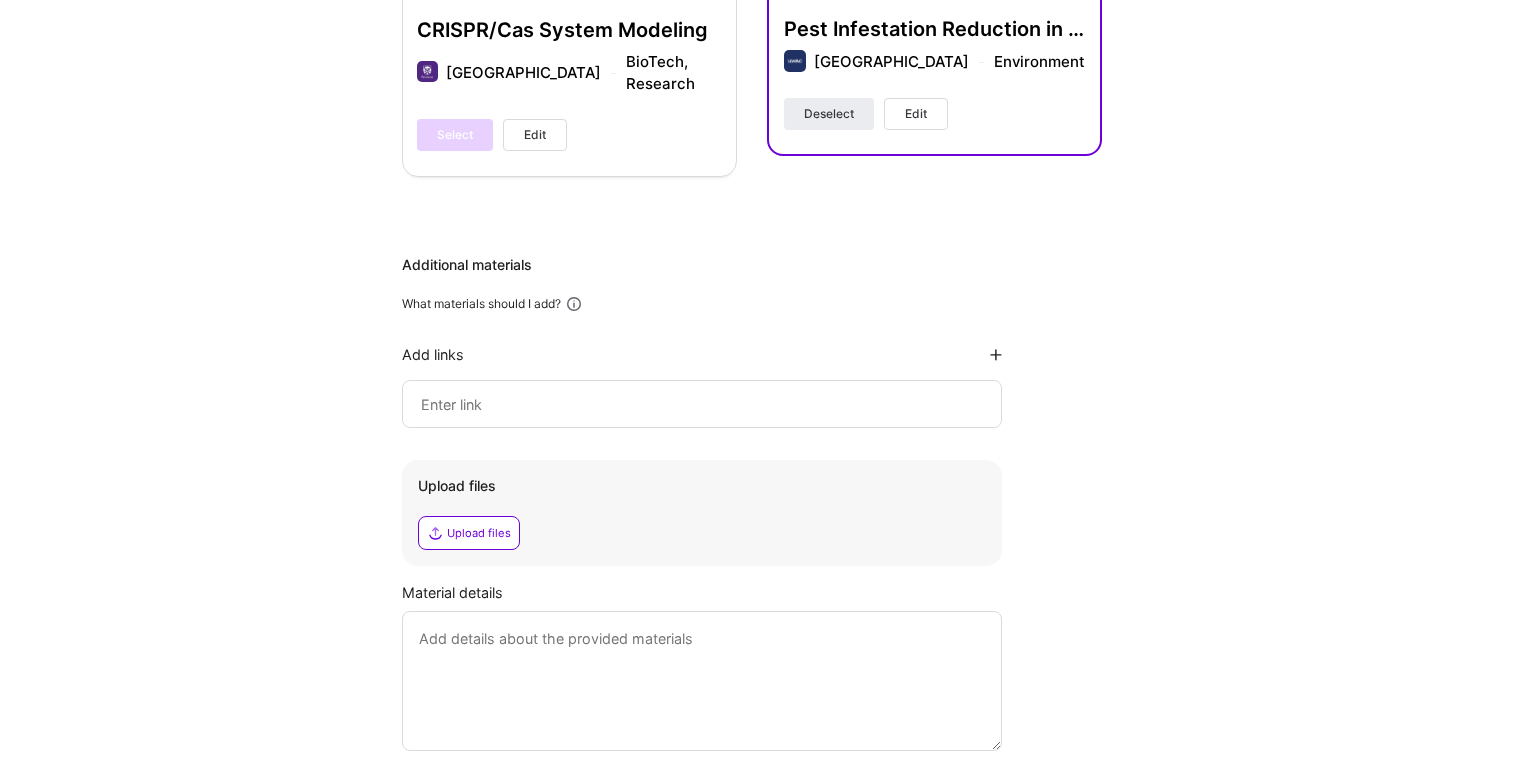 scroll, scrollTop: 3680, scrollLeft: 0, axis: vertical 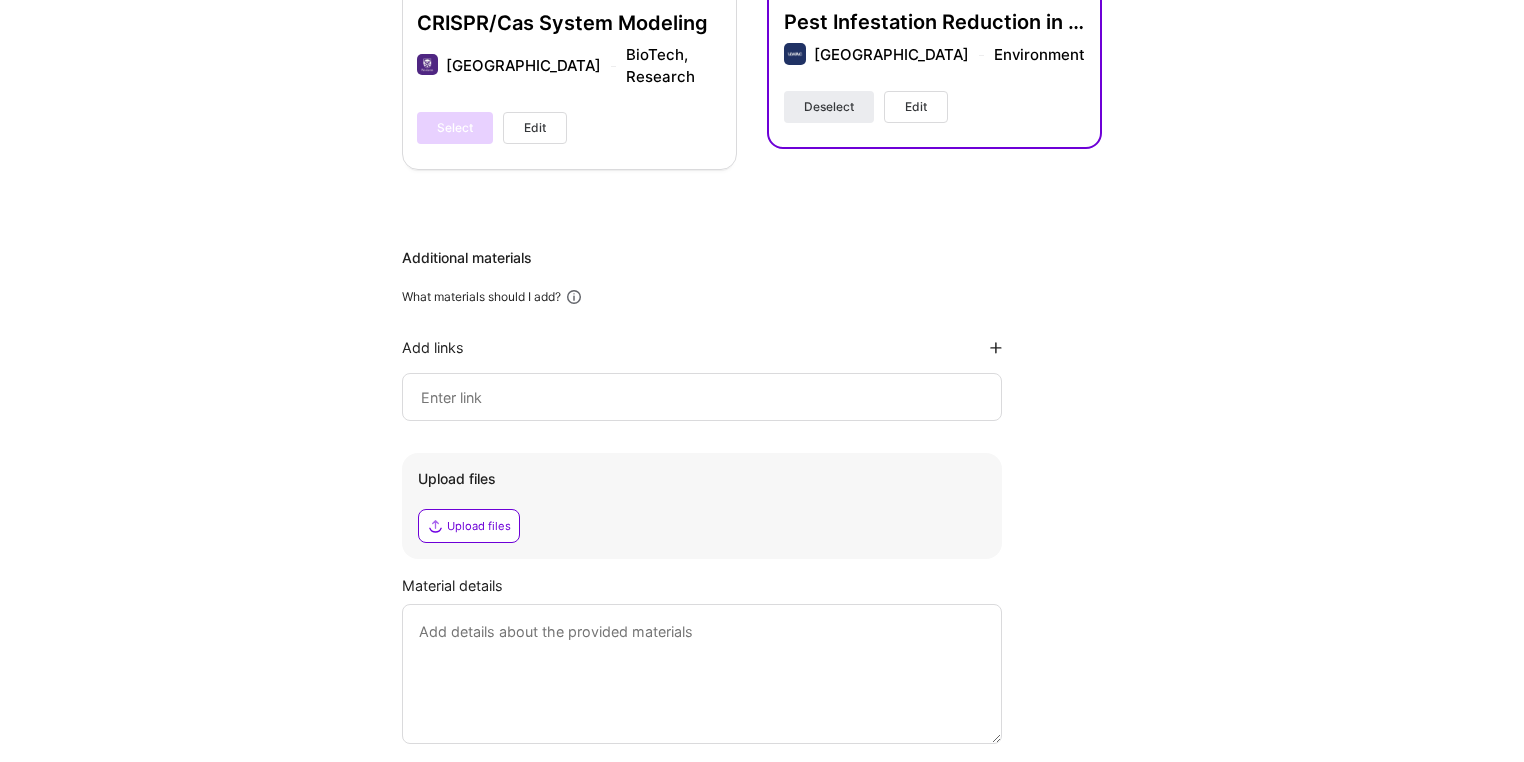 click on "Hi  [PERSON_NAME] , answer a few questions to guide and schedule our call Skills Please add up to  5  skills you want to be evaluated on.  Skills that were required on missions you applied to can't be removed. Add skills... Algorithm Design Apache [PERSON_NAME] Data Analysis Python Artificial Intelligence (AI) Projects Please select projects that best represent your skills and experience. Be prepared to discuss these in more detail during the call.   You applied to missions where   Algorithm Design, Apache [PERSON_NAME], Data Analysis, Python  are required skills. Please add these skills to the selected projects where you used them. Please make sure that at least two projects are selected, with at least one of the projects including the skills:   Algorithm Design, Apache [PERSON_NAME], Data Analysis, Python . Add Project RAG-based AI Chatbot Architecture Spyder Science   Arts / Culture, Government & B2G Select Edit Data Science Projects Spyder Science   E-Commerce, Travel Select Edit Housing Pricing Optimization Sample Spyder Science   Edit" at bounding box center (752, -1373) 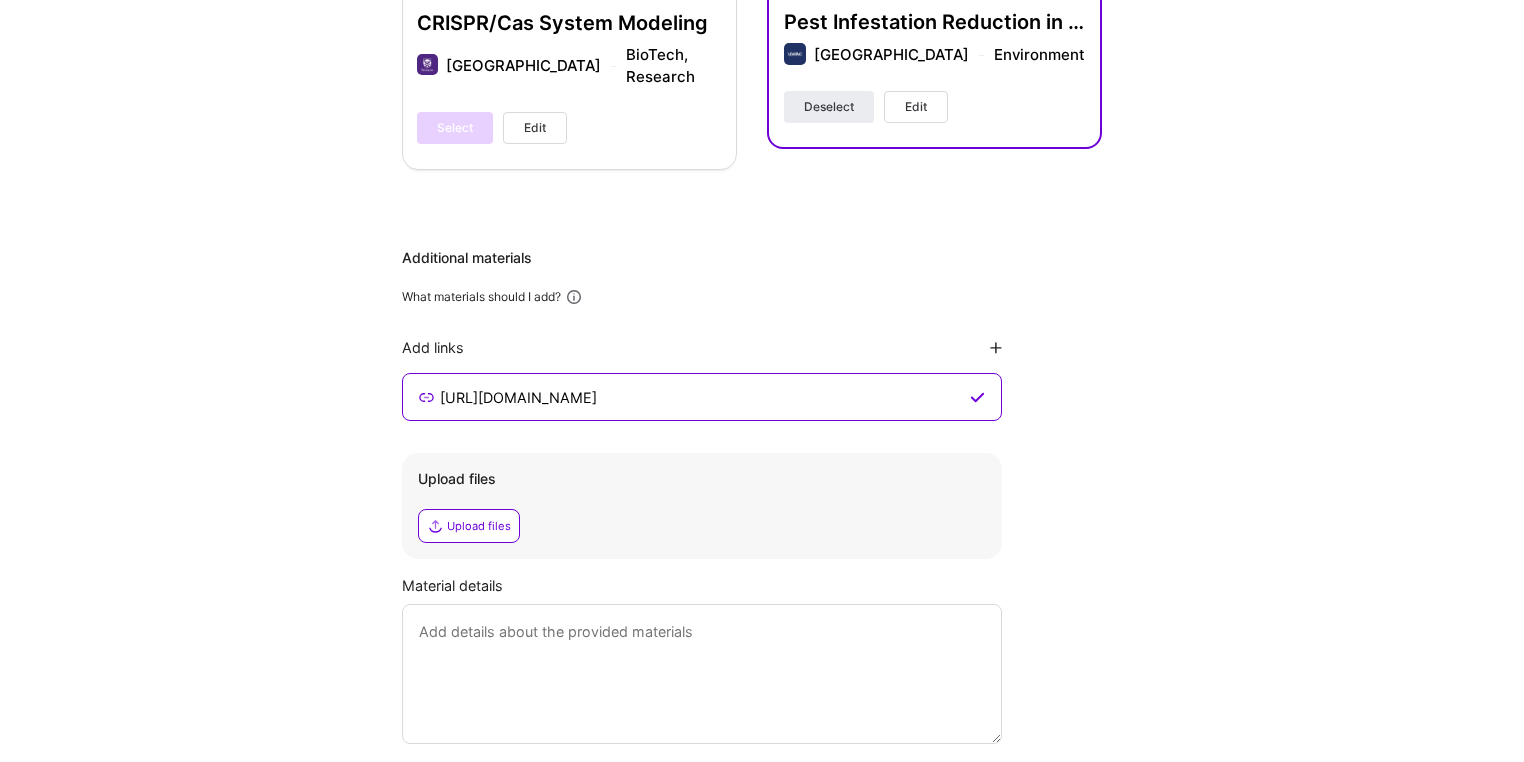 type on "[URL][DOMAIN_NAME]" 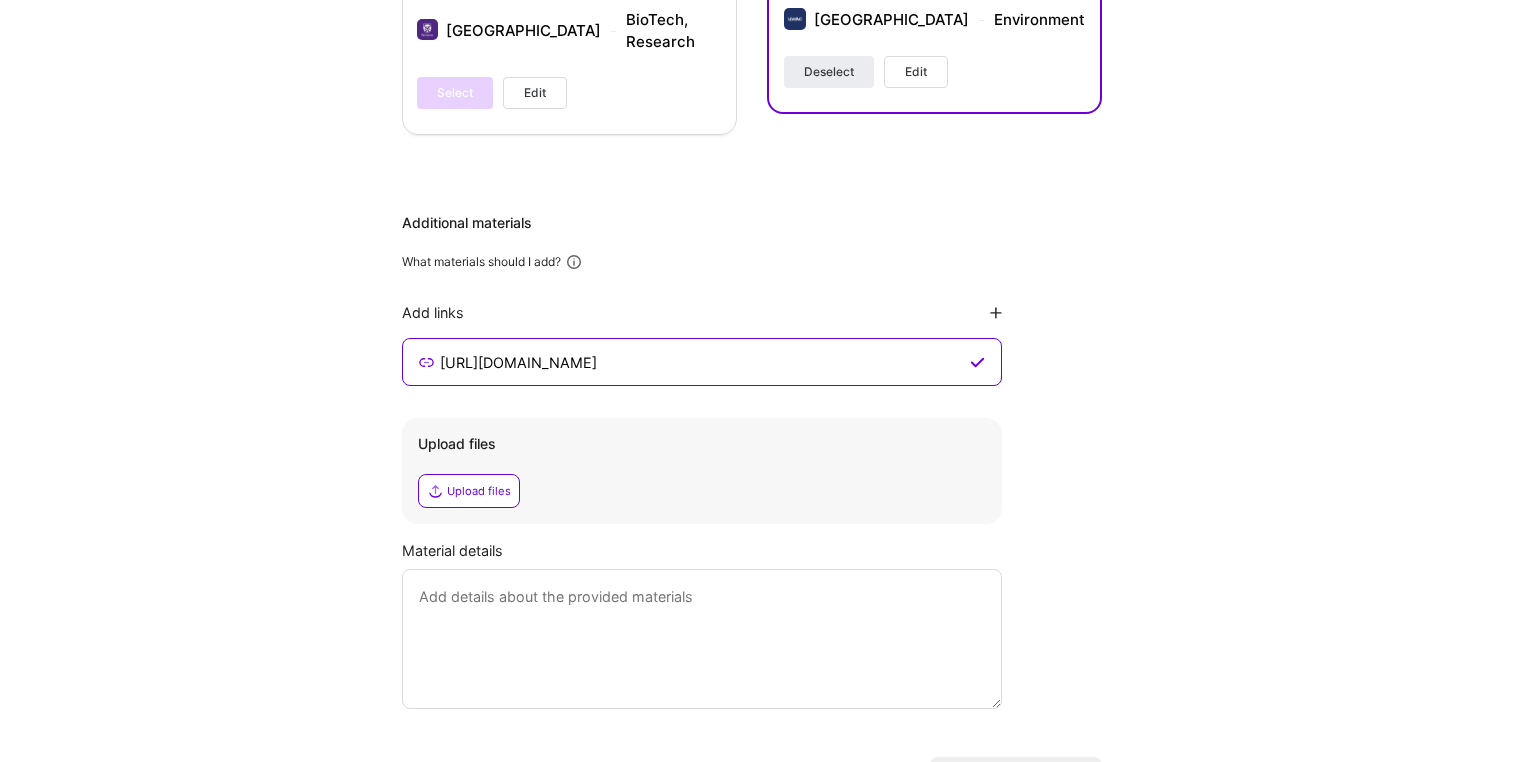 scroll, scrollTop: 3733, scrollLeft: 0, axis: vertical 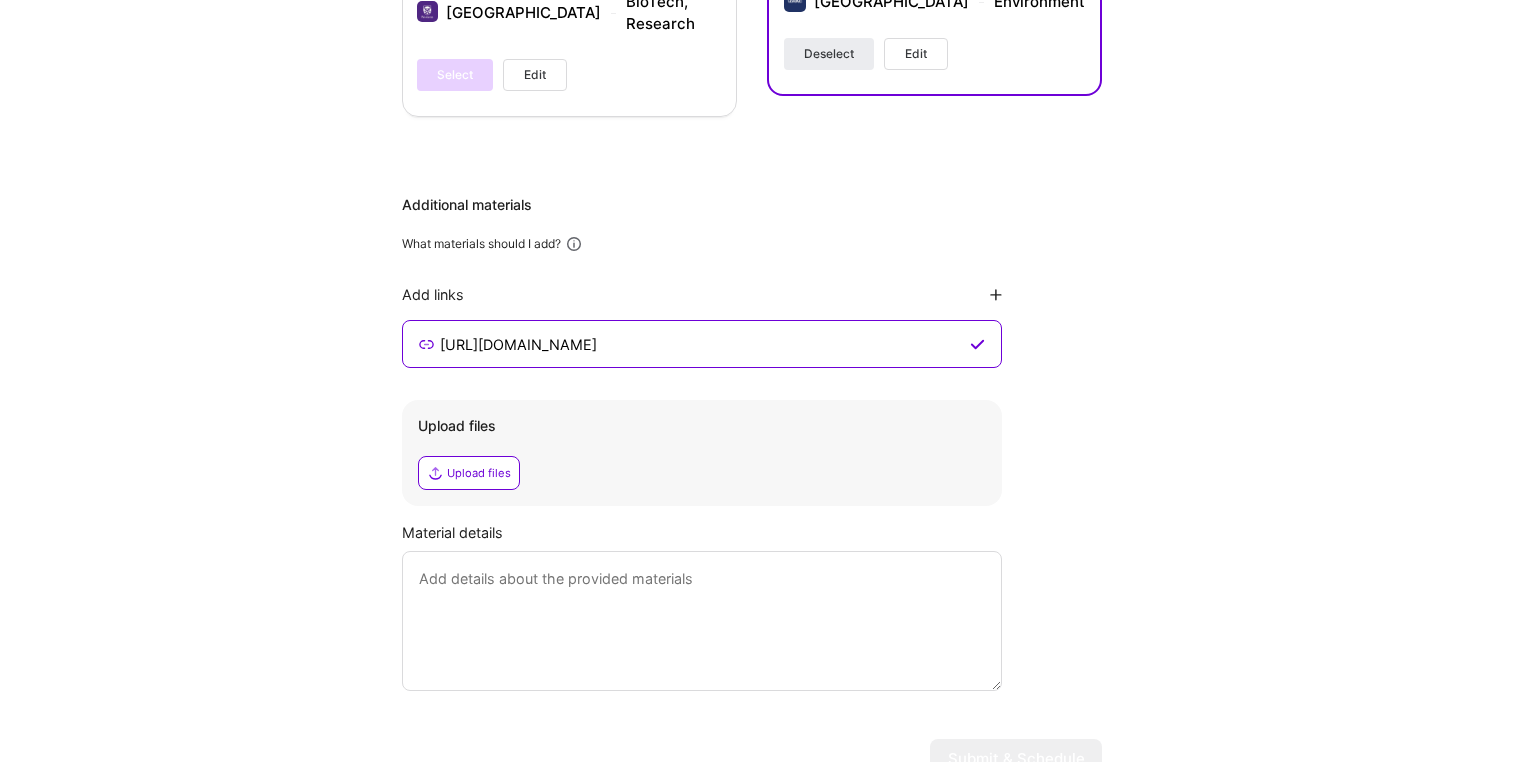 click at bounding box center (996, 295) 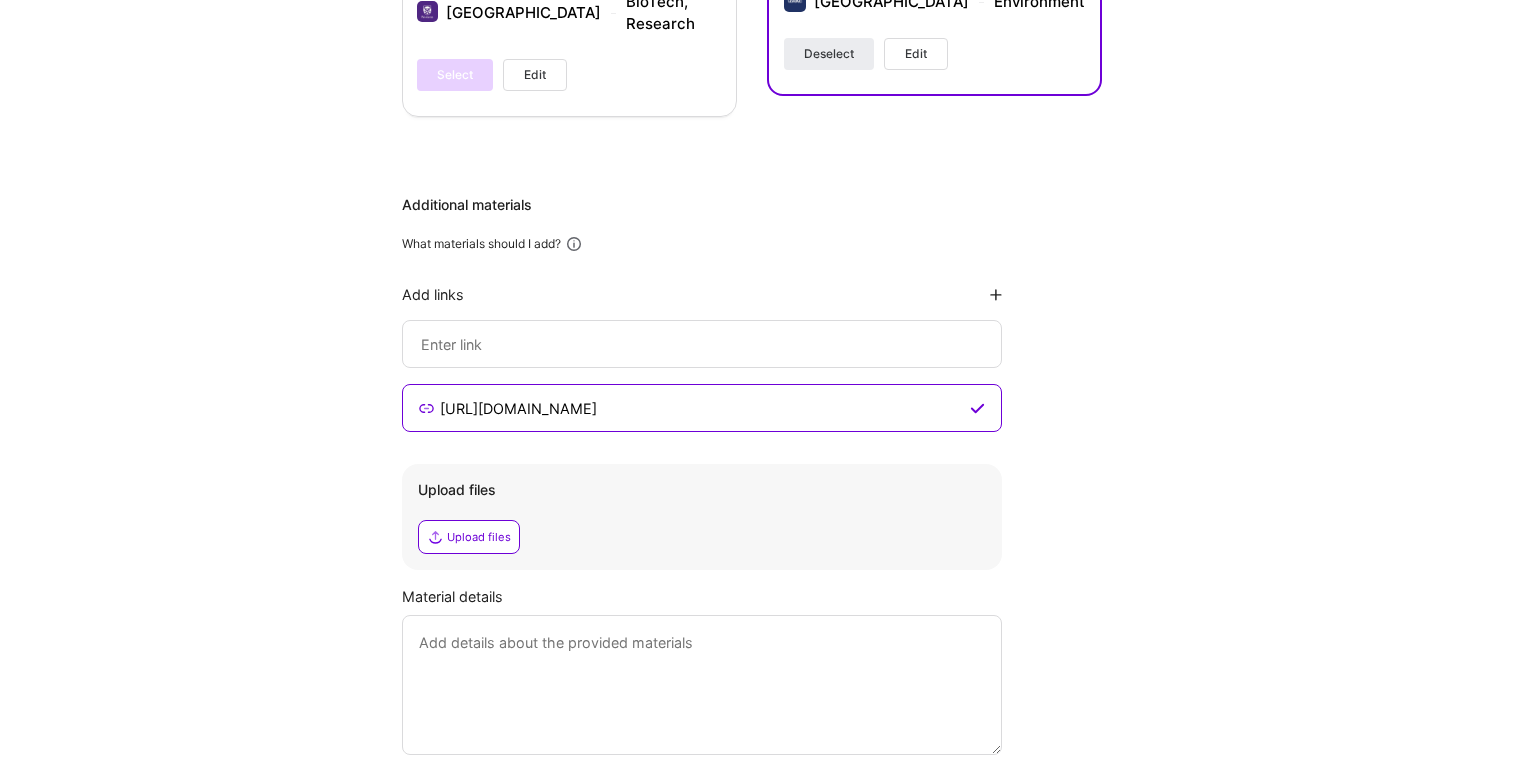 click 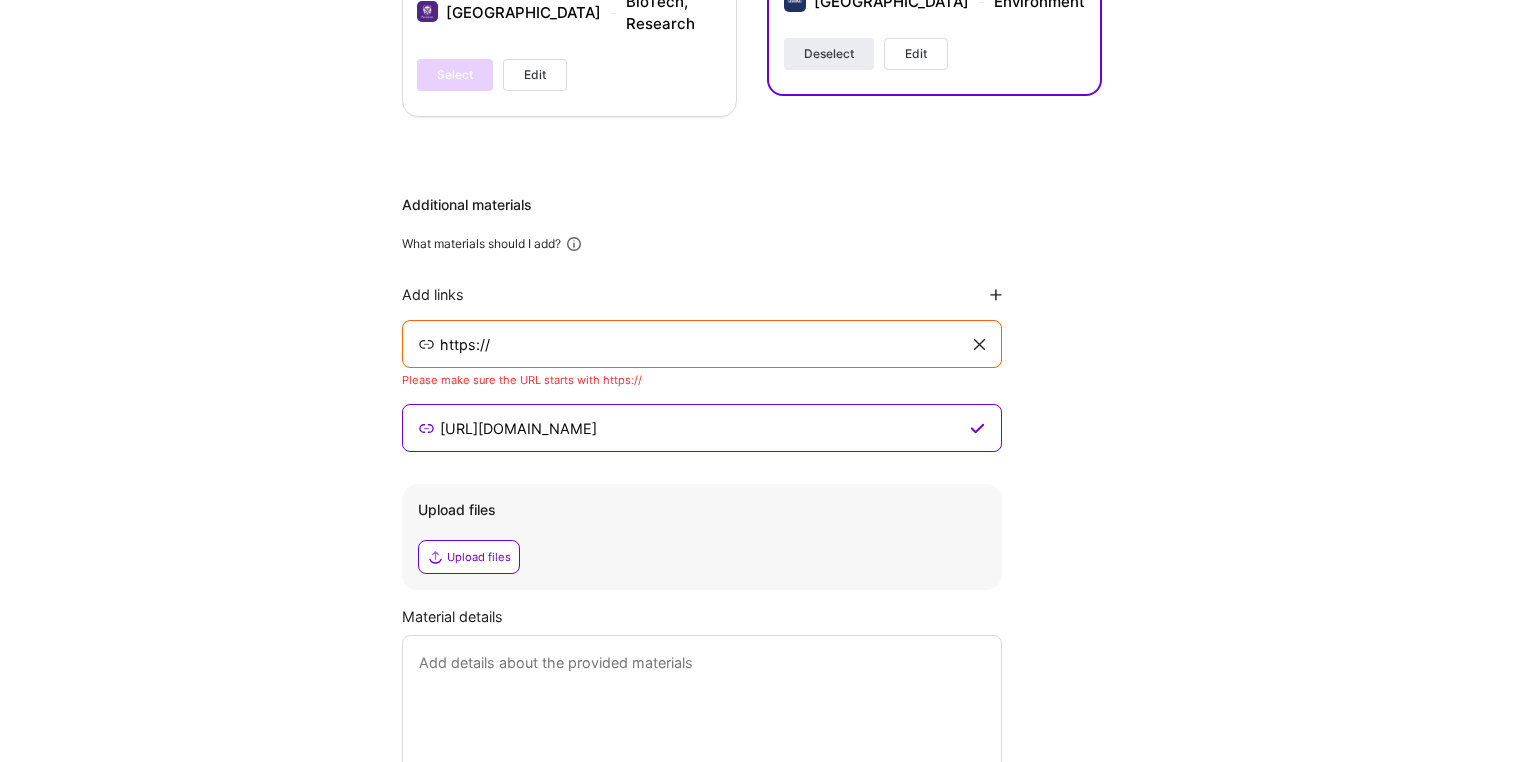 type on "https://" 